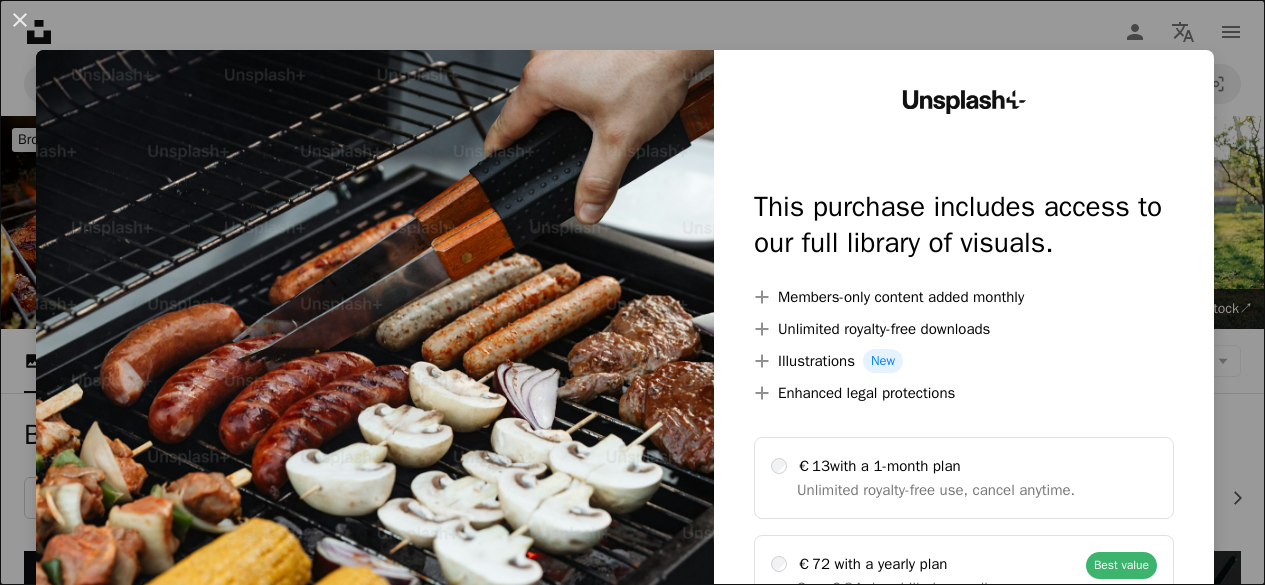 scroll, scrollTop: 800, scrollLeft: 0, axis: vertical 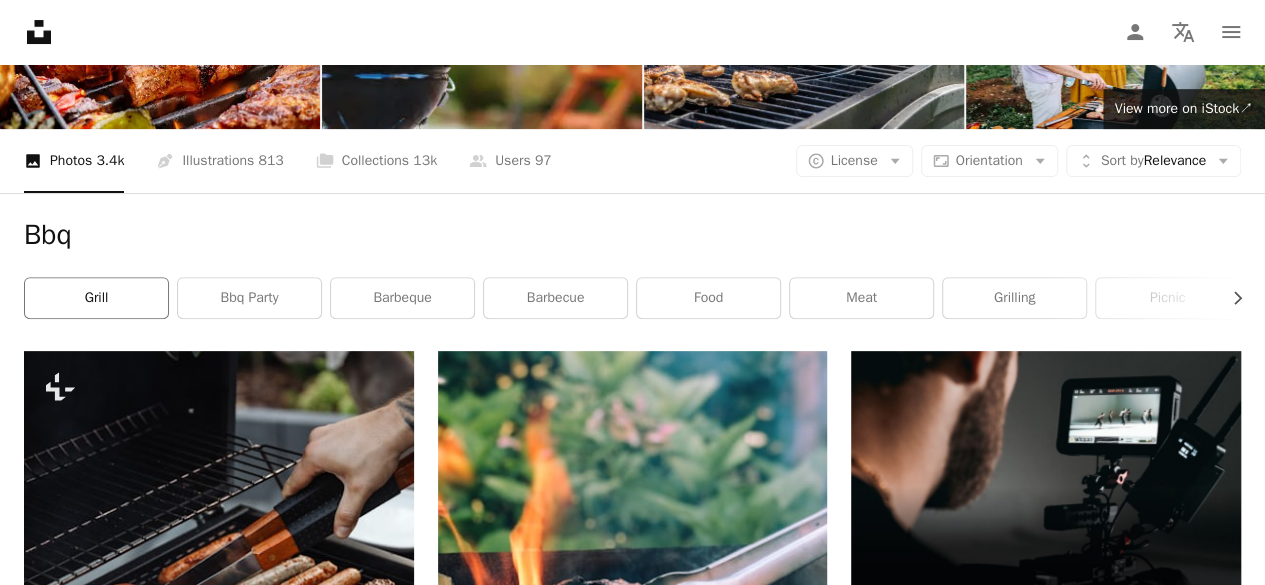 click on "grill" at bounding box center (96, 298) 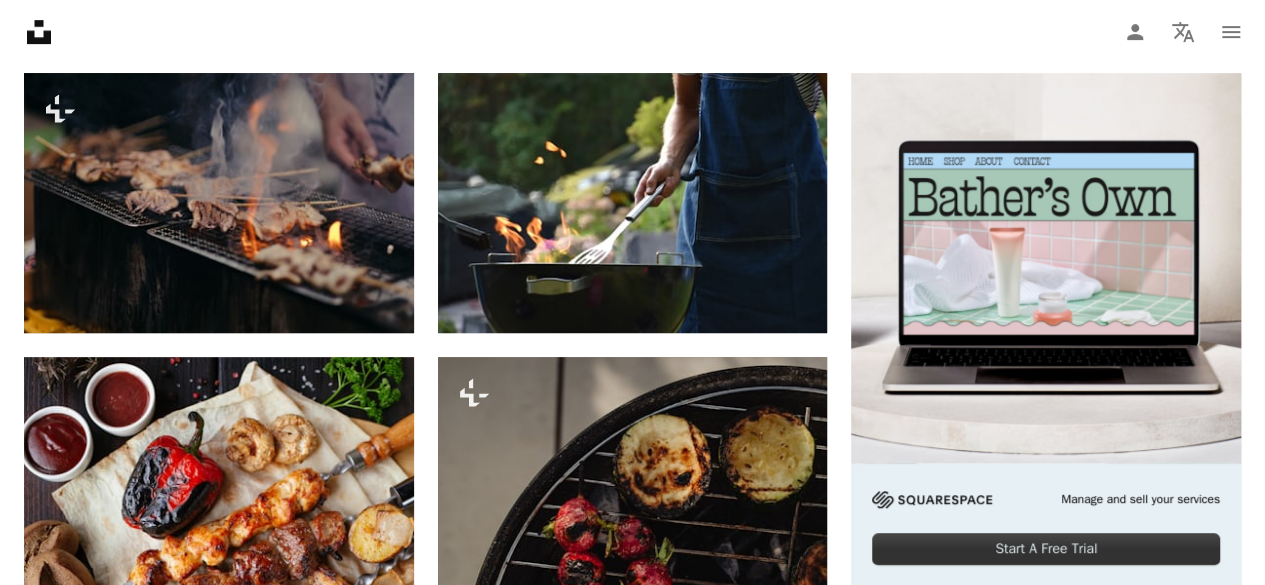 scroll, scrollTop: 500, scrollLeft: 0, axis: vertical 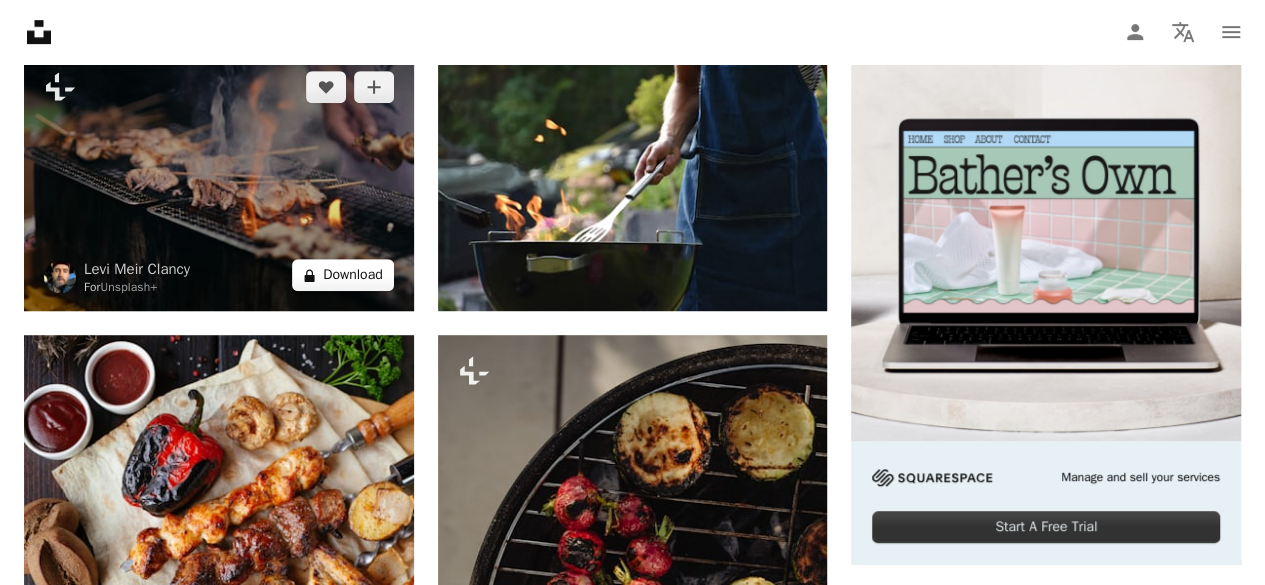 click on "A lock   Download" at bounding box center (343, 275) 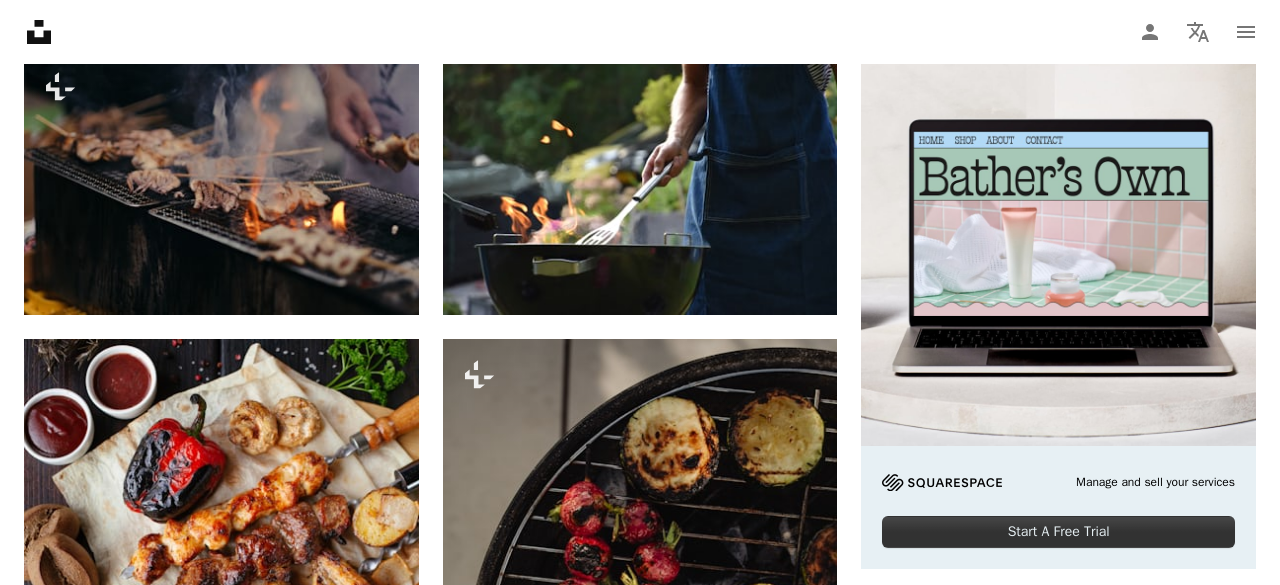 click on "An X shape Unsplash+ This purchase includes access to our full library of visuals. A plus sign Members-only content added monthly A plus sign Unlimited royalty-free downloads A plus sign Illustrations  New A plus sign Enhanced legal protections €13  with a 1-month plan Unlimited royalty-free use, cancel anytime. €72   with a yearly plan Save  €84  when billed annually. Best value Continue with purchase Taxes where applicable. Renews automatically. Cancel anytime." at bounding box center [640, 4753] 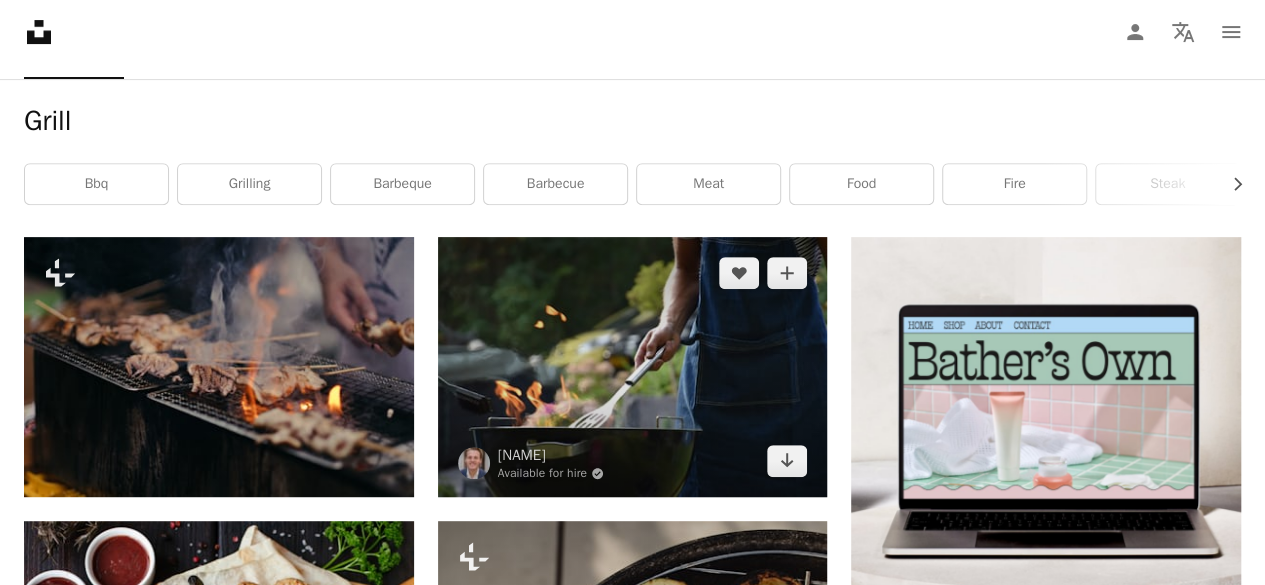 scroll, scrollTop: 400, scrollLeft: 0, axis: vertical 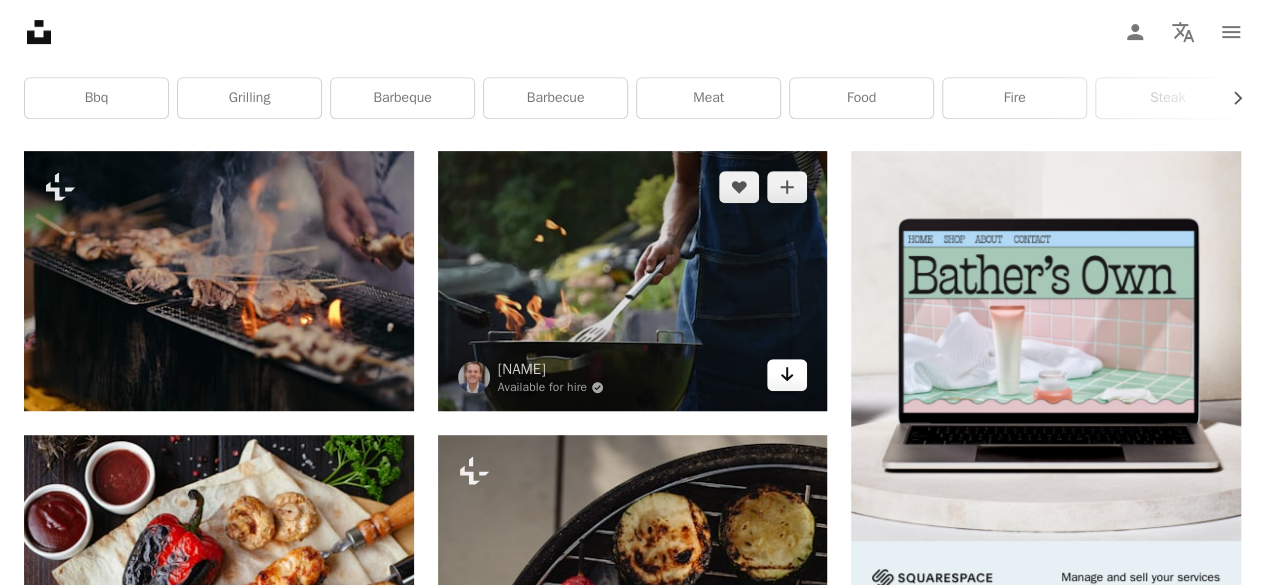 click on "Arrow pointing down" 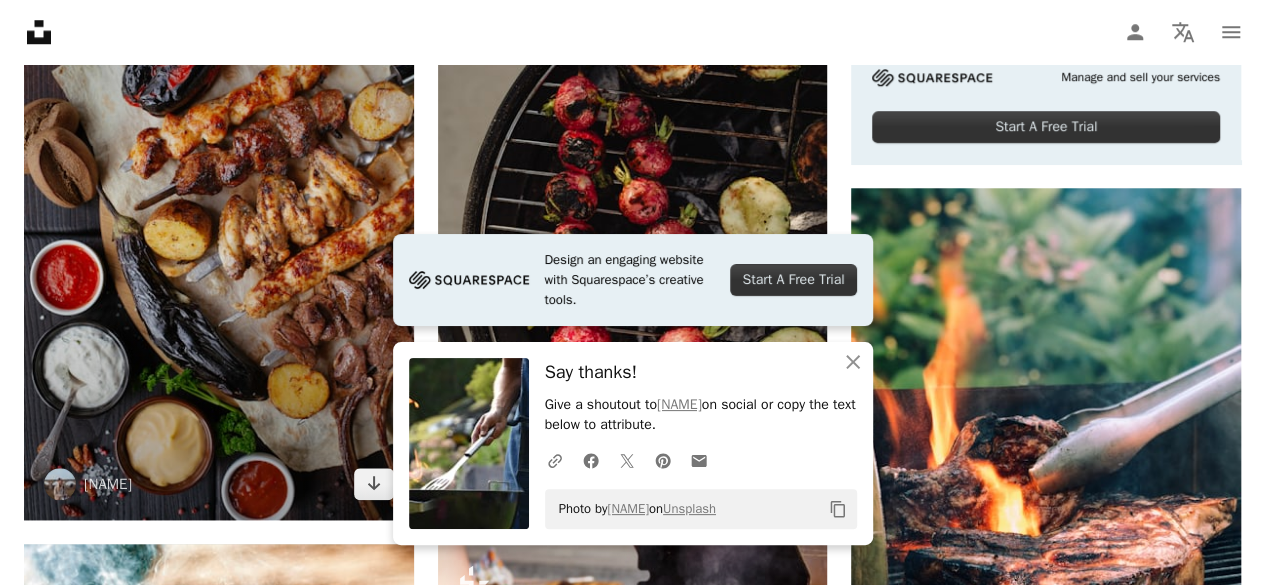 scroll, scrollTop: 1000, scrollLeft: 0, axis: vertical 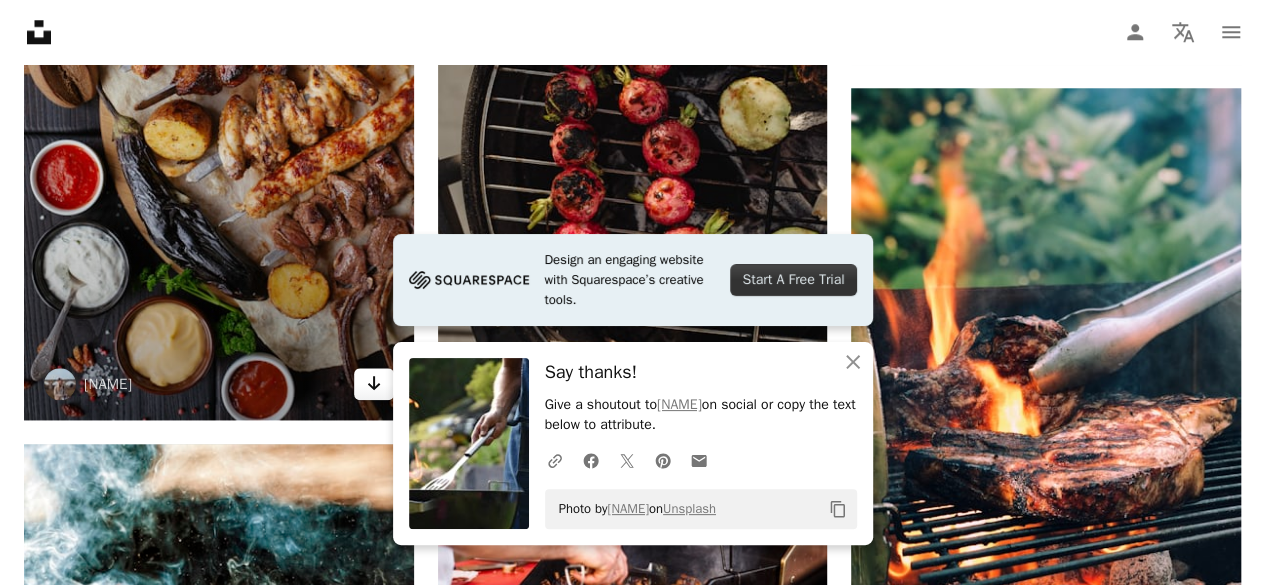 click on "Arrow pointing down" 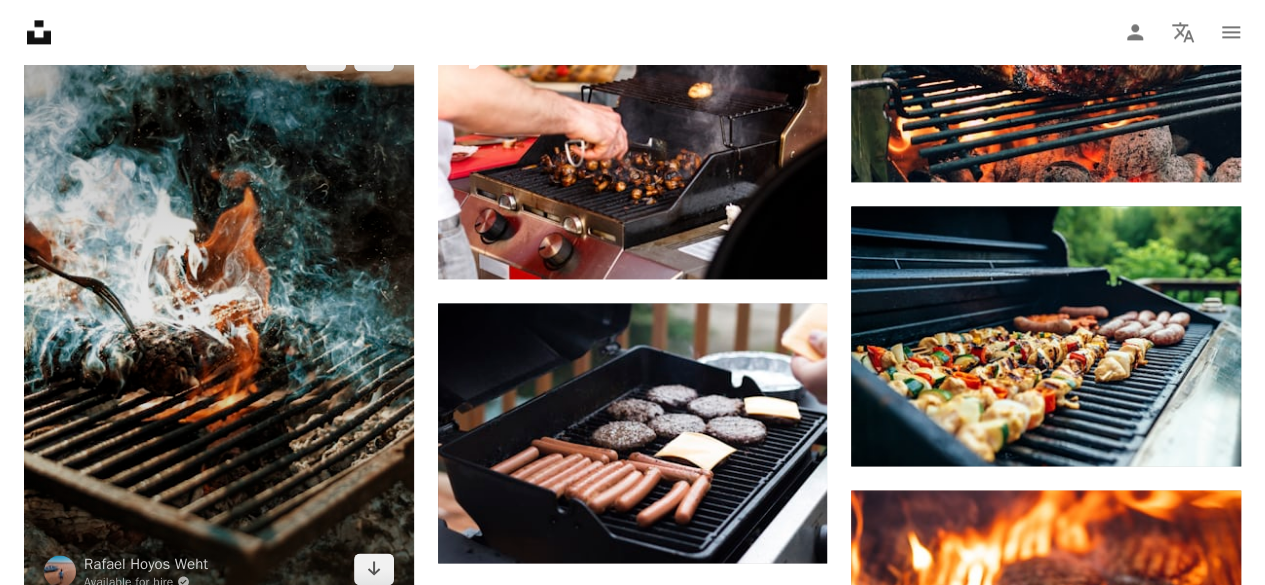 scroll, scrollTop: 1500, scrollLeft: 0, axis: vertical 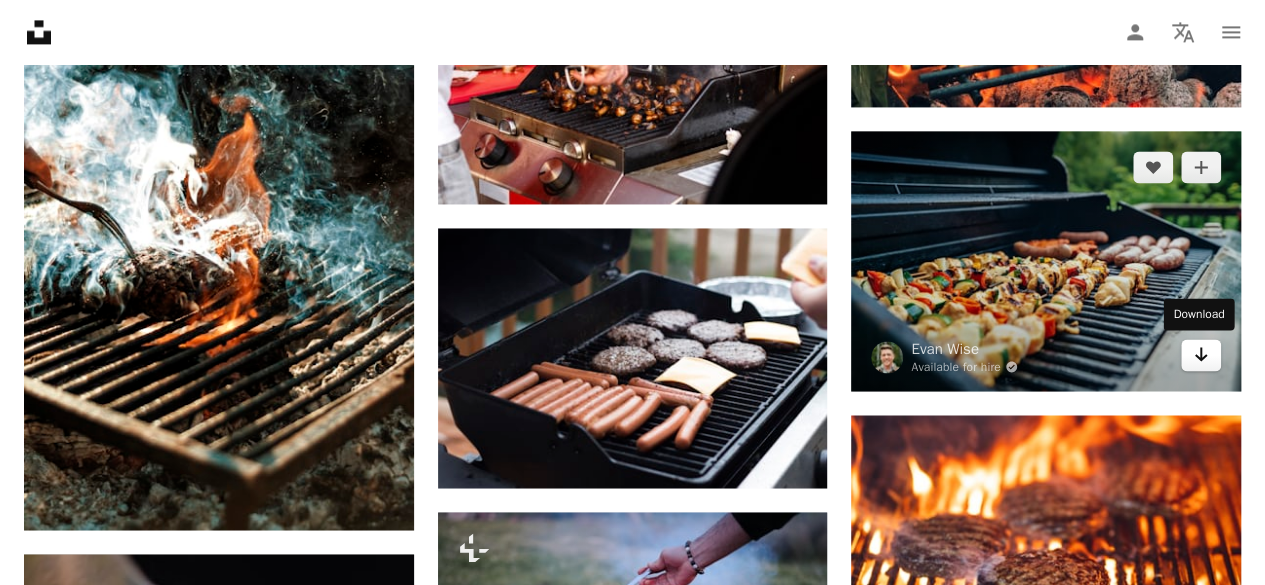 click on "Arrow pointing down" at bounding box center (1201, 355) 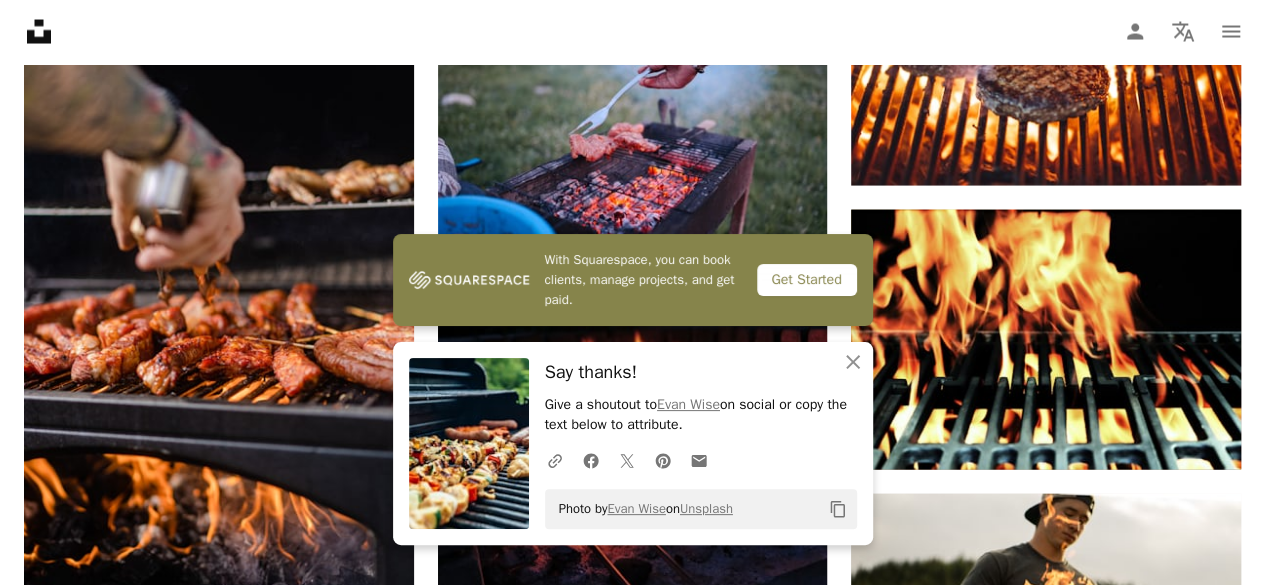 scroll, scrollTop: 2200, scrollLeft: 0, axis: vertical 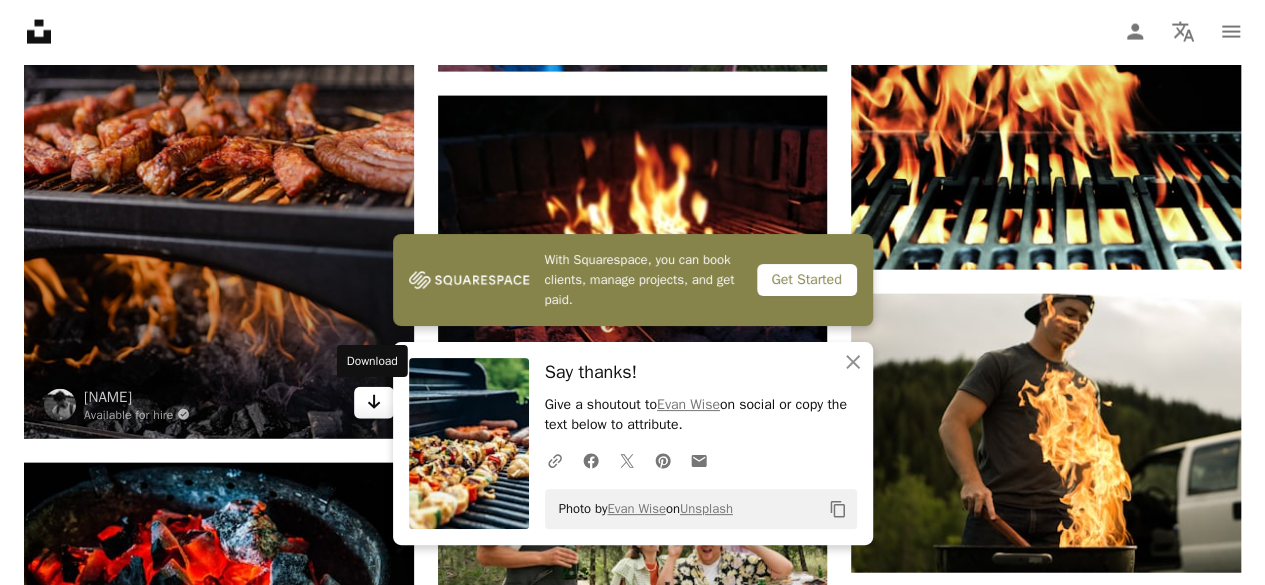 click on "Arrow pointing down" 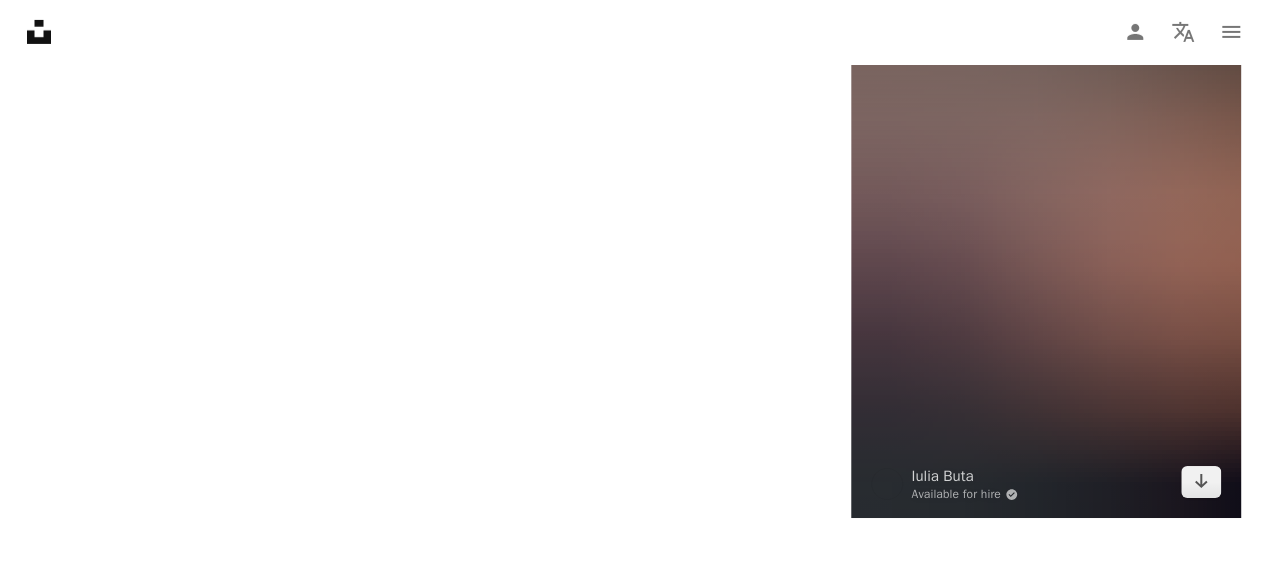 scroll, scrollTop: 3400, scrollLeft: 0, axis: vertical 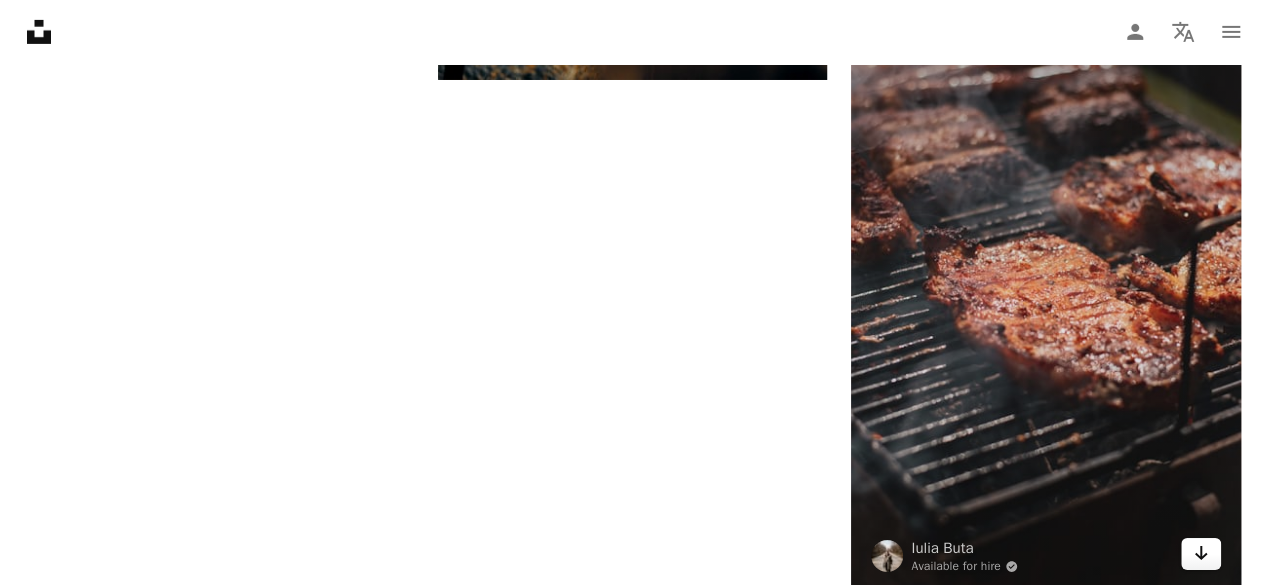 click on "Arrow pointing down" at bounding box center (1201, 554) 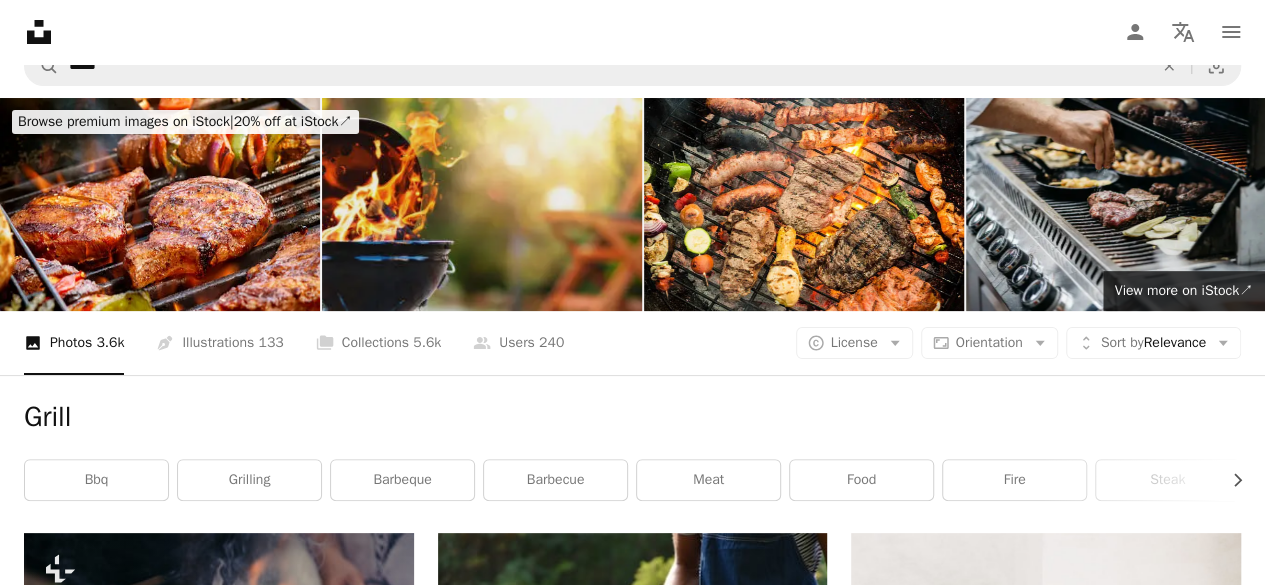 scroll, scrollTop: 0, scrollLeft: 0, axis: both 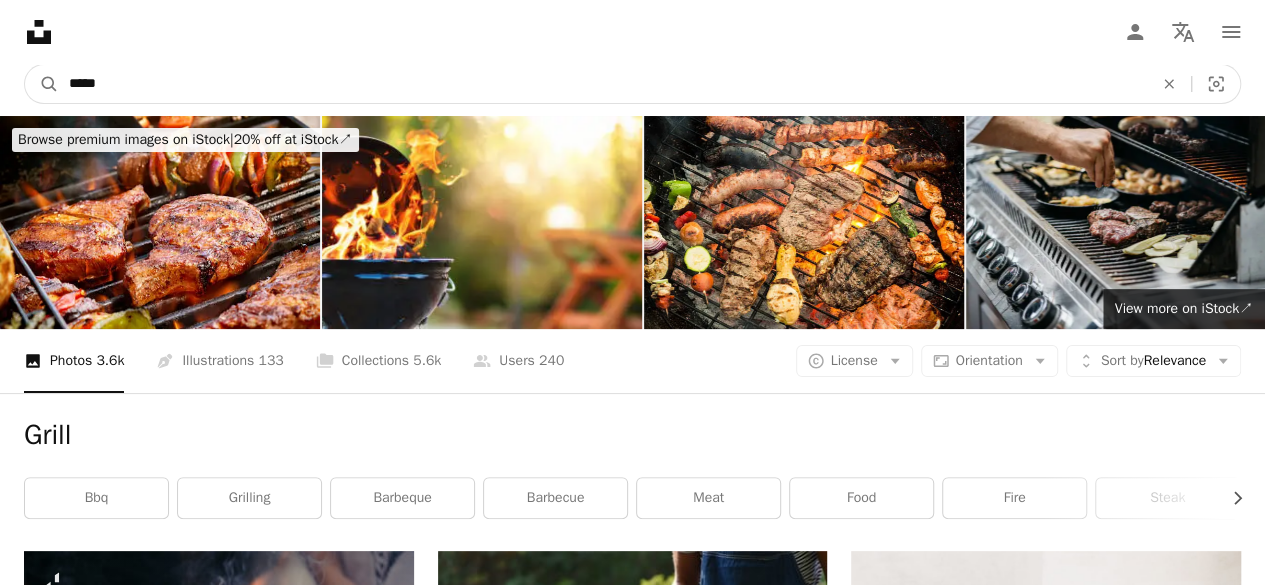 click on "*****" at bounding box center (603, 84) 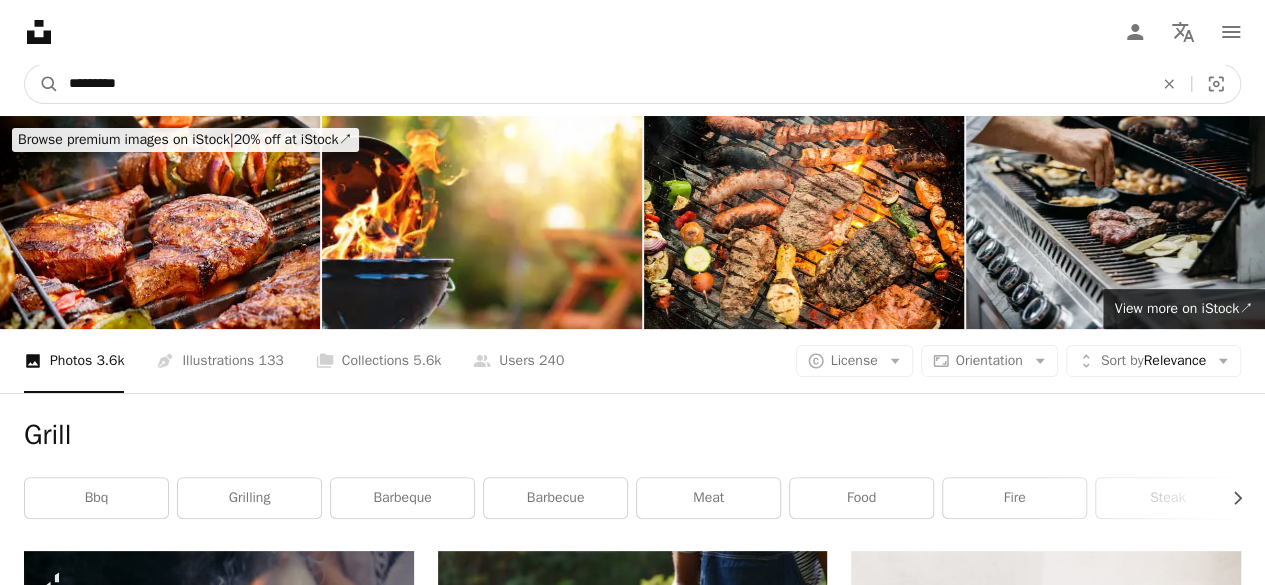 type on "**********" 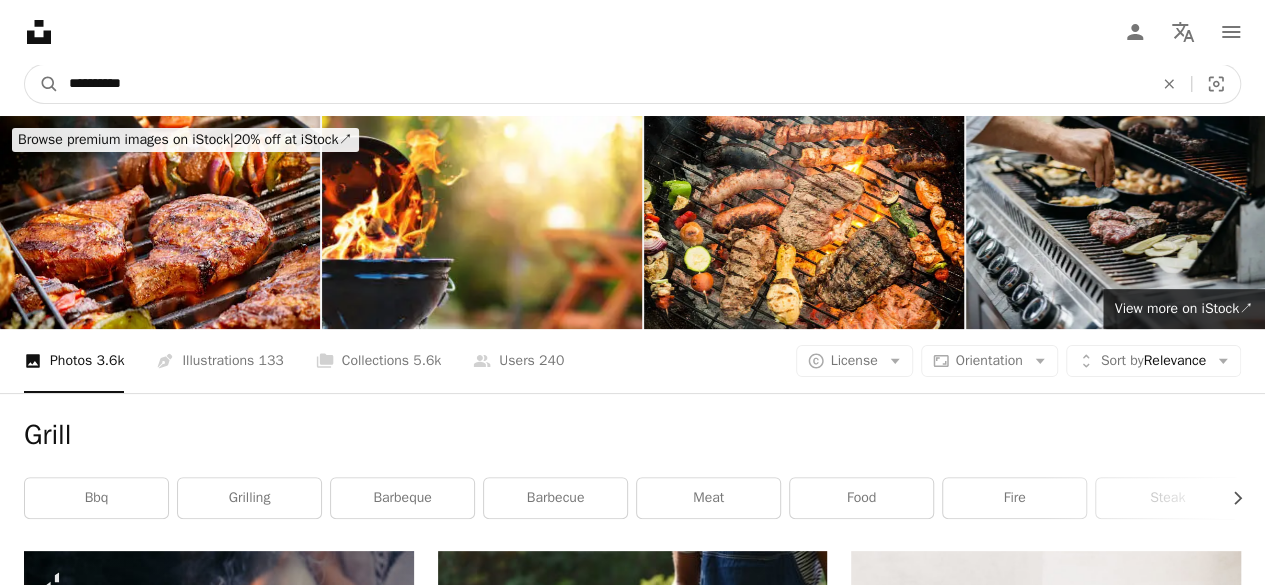 click on "A magnifying glass" at bounding box center (42, 84) 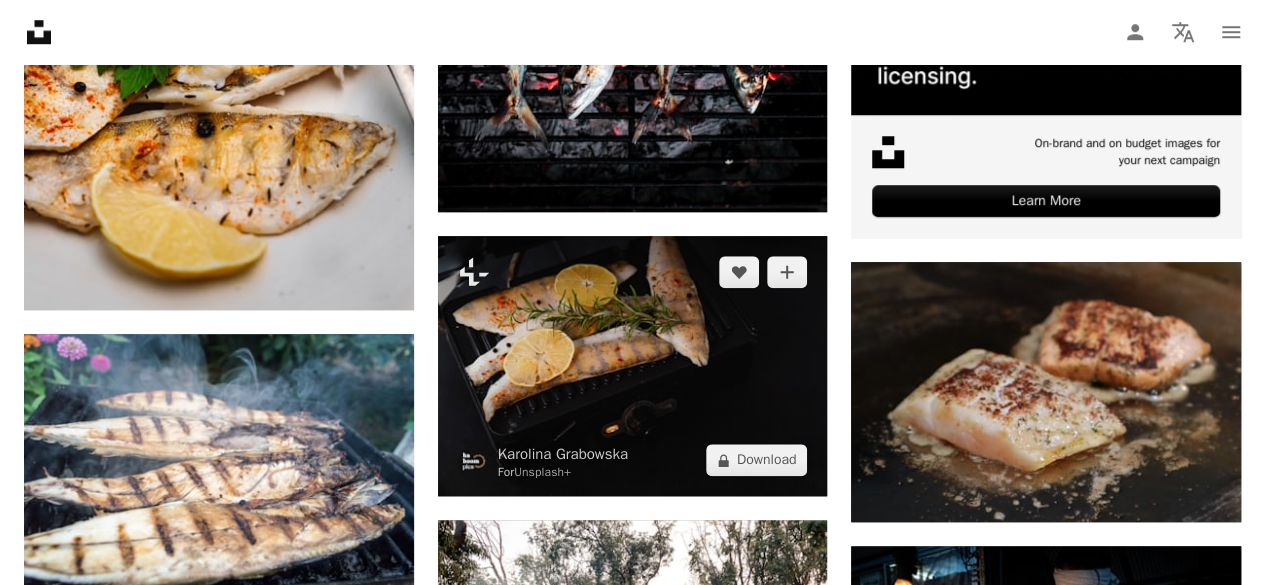 scroll, scrollTop: 900, scrollLeft: 0, axis: vertical 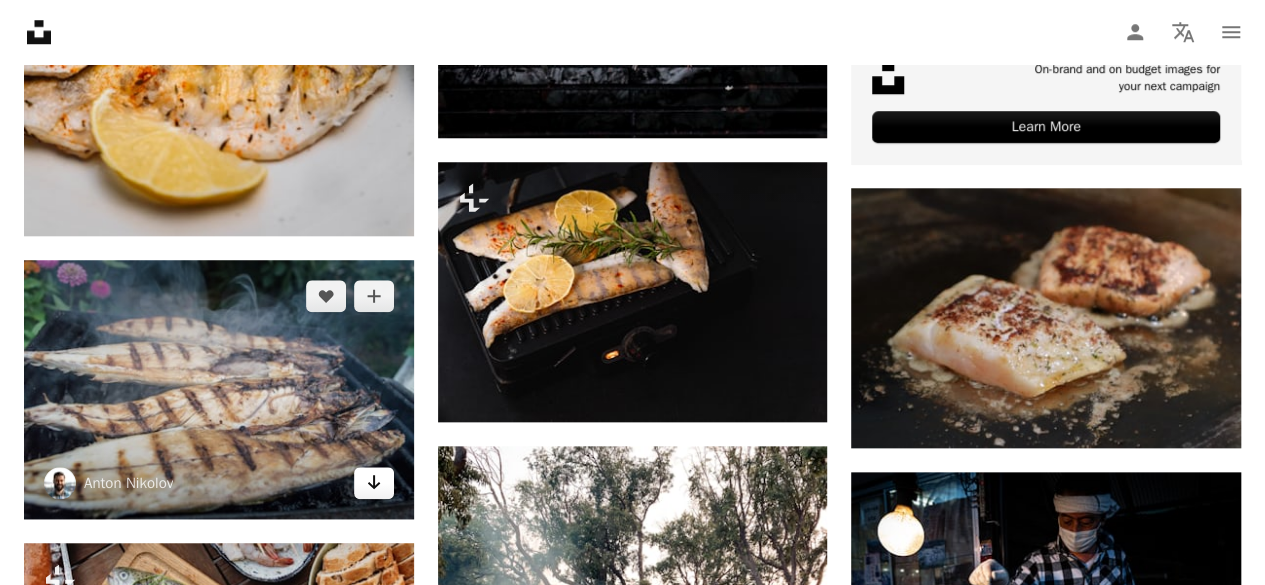 click on "Arrow pointing down" at bounding box center [374, 483] 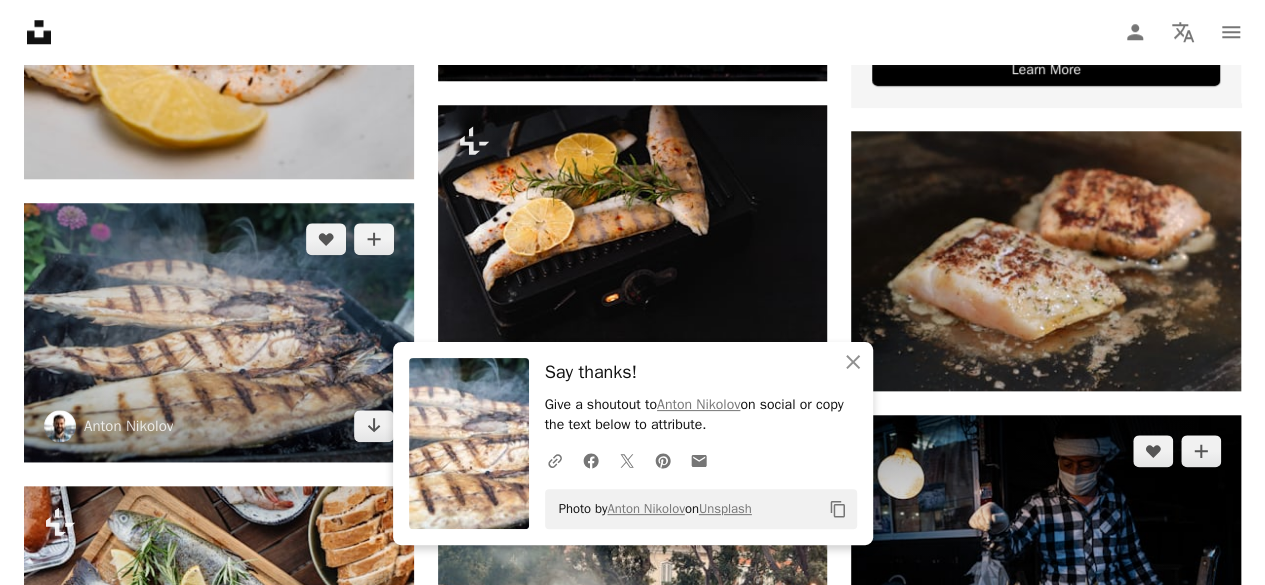 scroll, scrollTop: 1000, scrollLeft: 0, axis: vertical 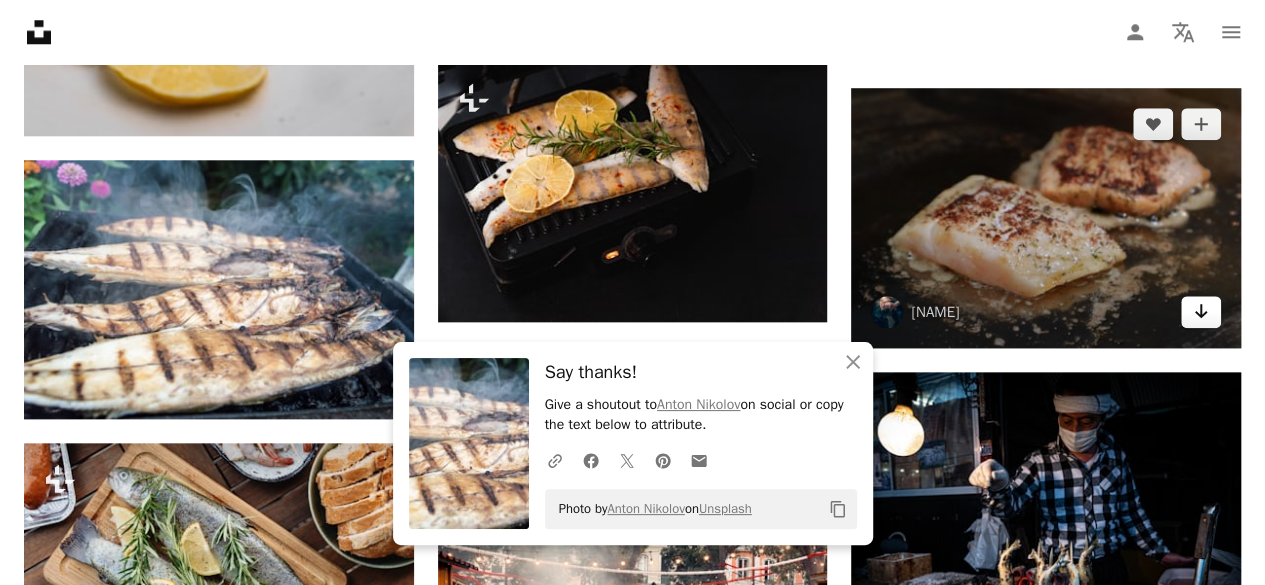 click on "Arrow pointing down" 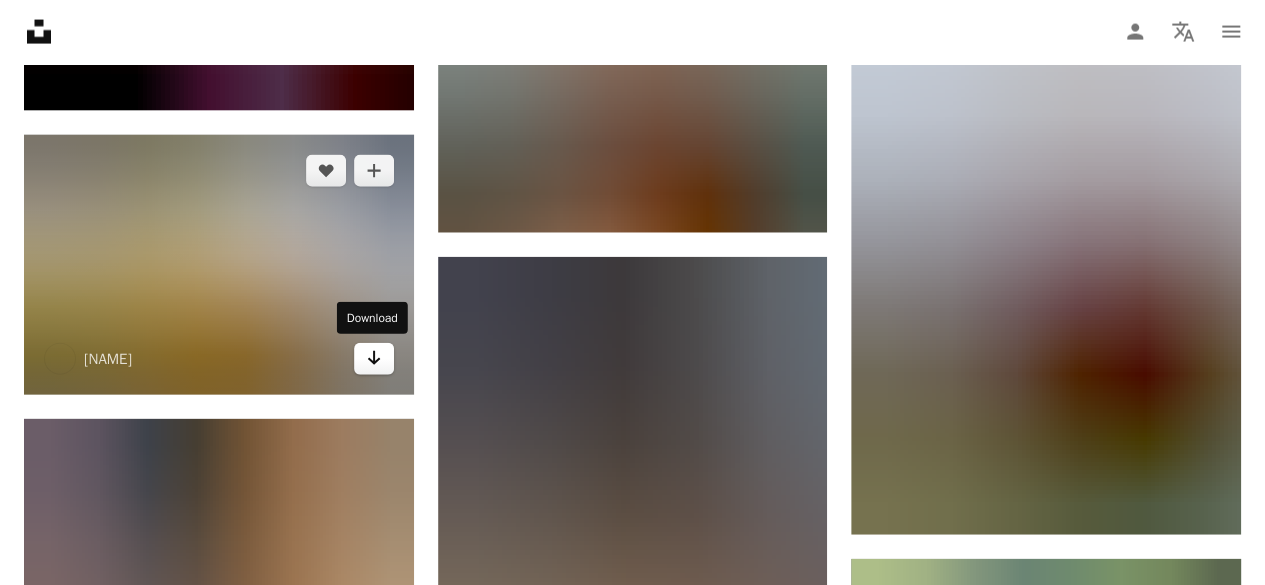 scroll, scrollTop: 2400, scrollLeft: 0, axis: vertical 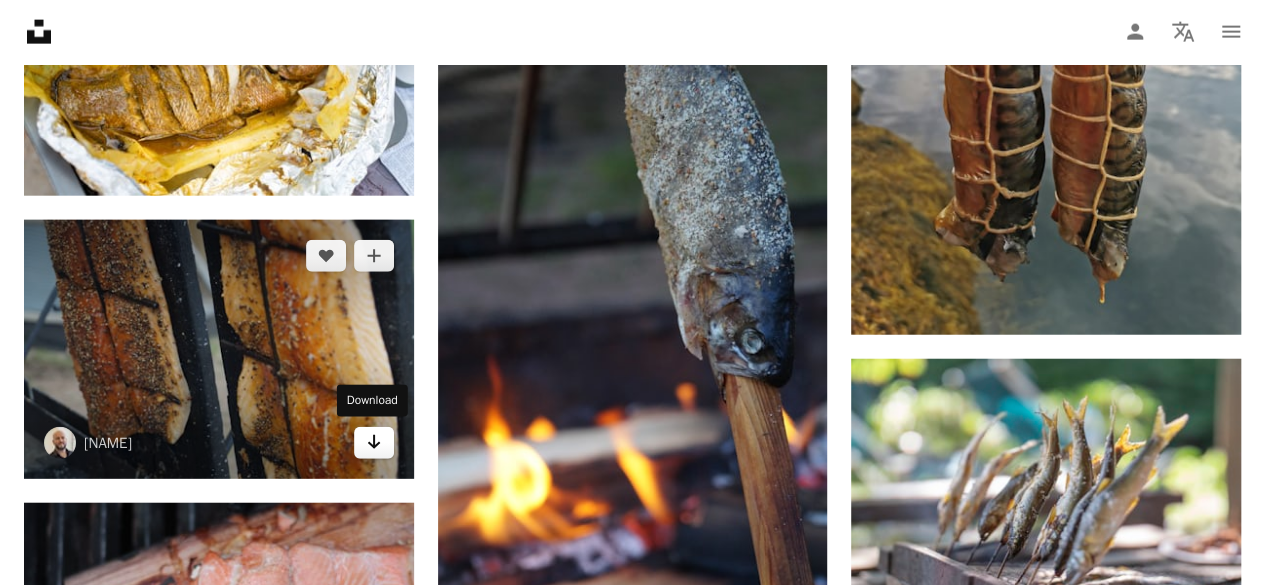 click 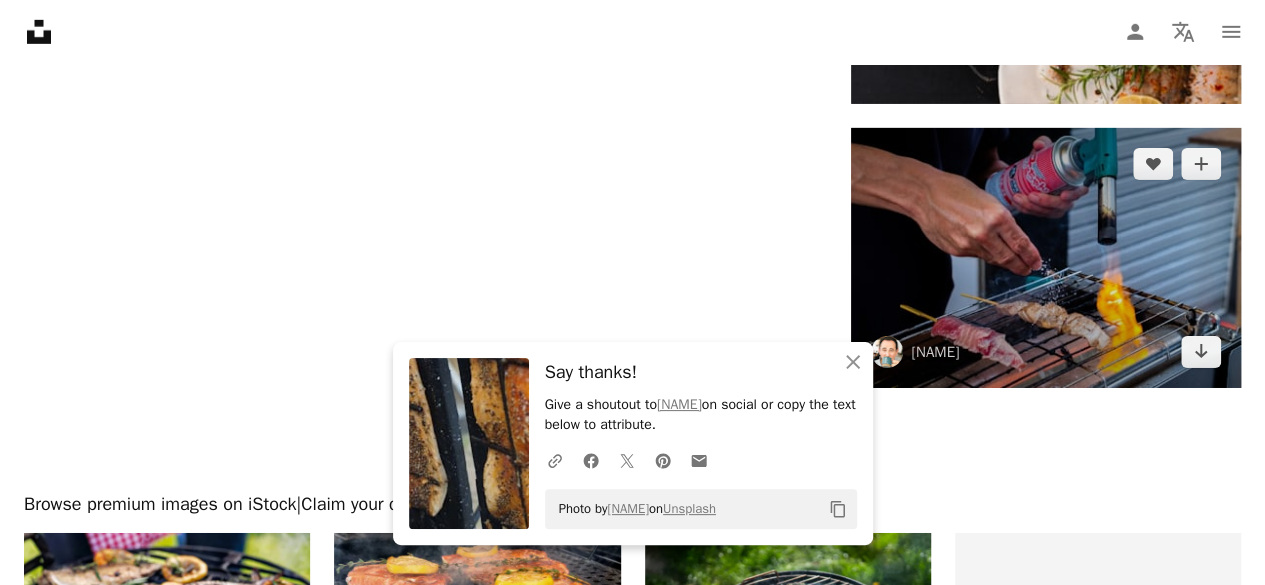 scroll, scrollTop: 3200, scrollLeft: 0, axis: vertical 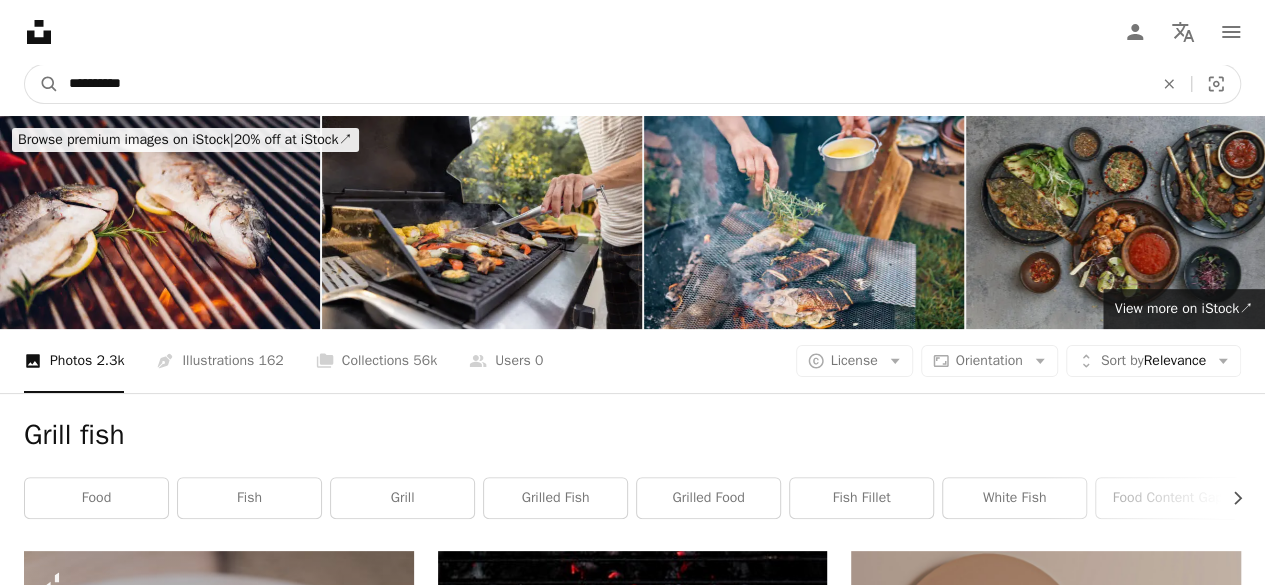 click on "**********" at bounding box center [603, 84] 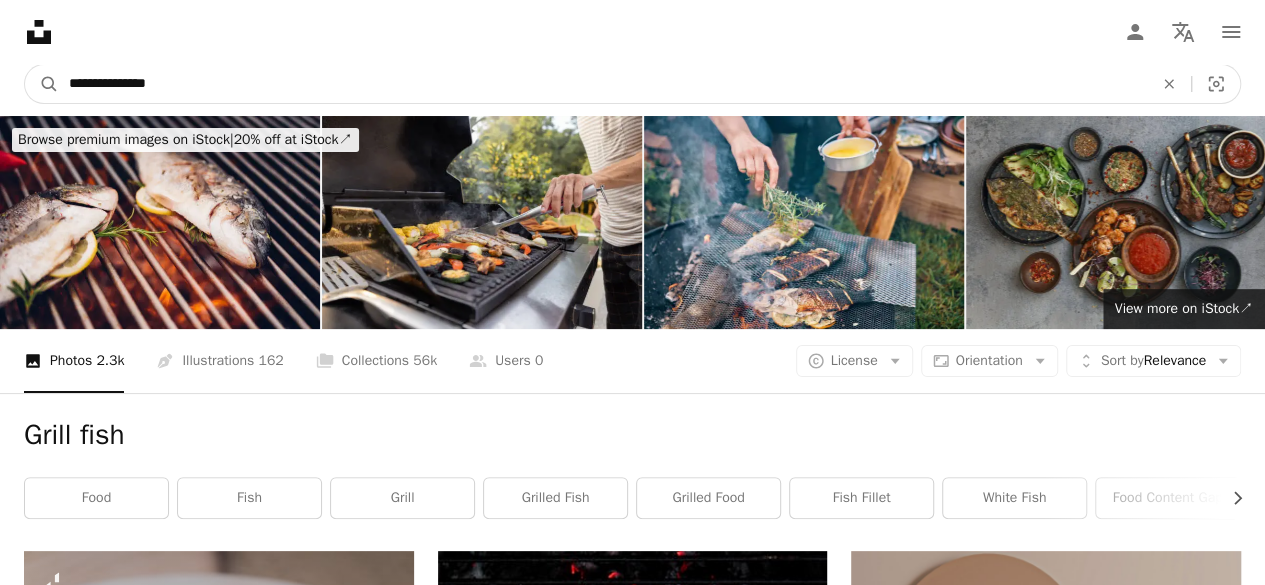 type on "**********" 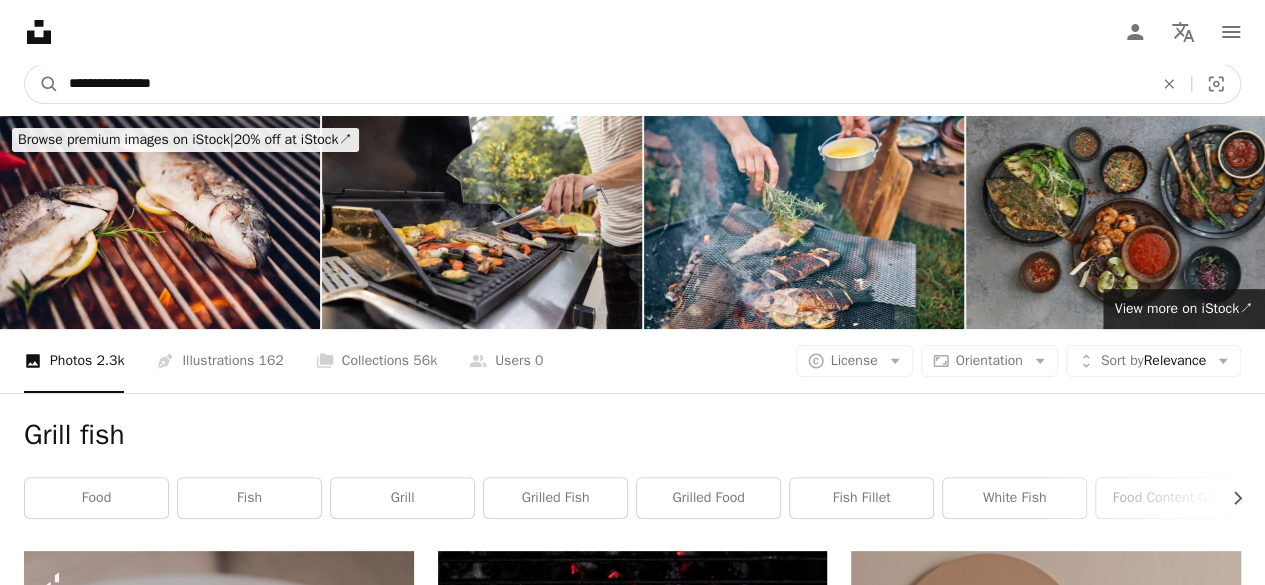 click on "A magnifying glass" at bounding box center [42, 84] 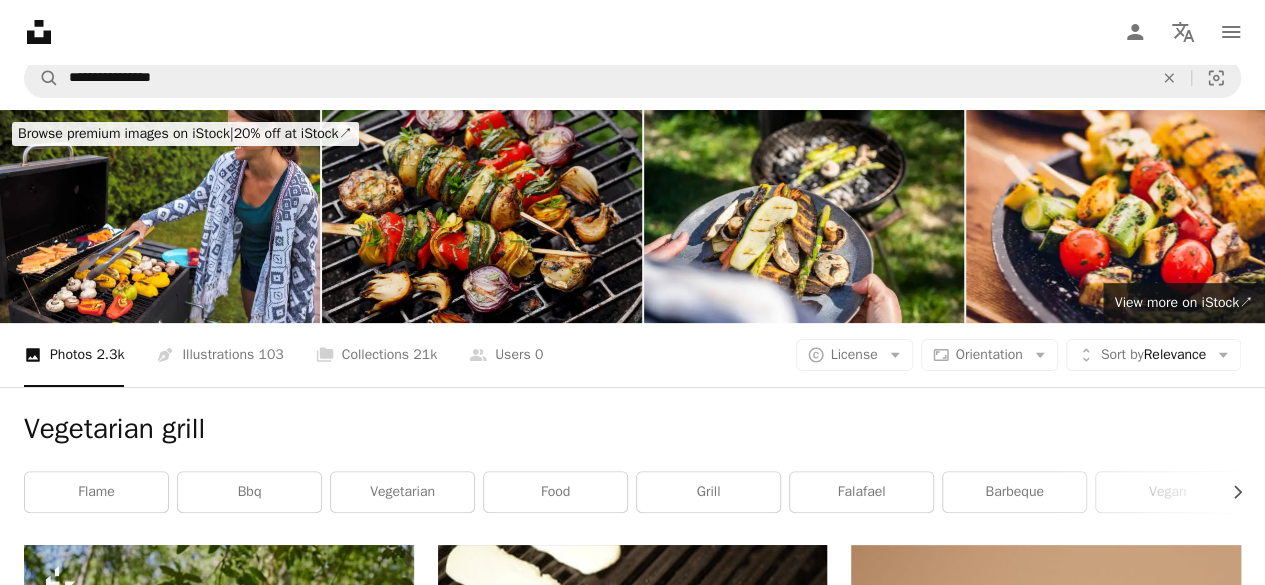 scroll, scrollTop: 0, scrollLeft: 0, axis: both 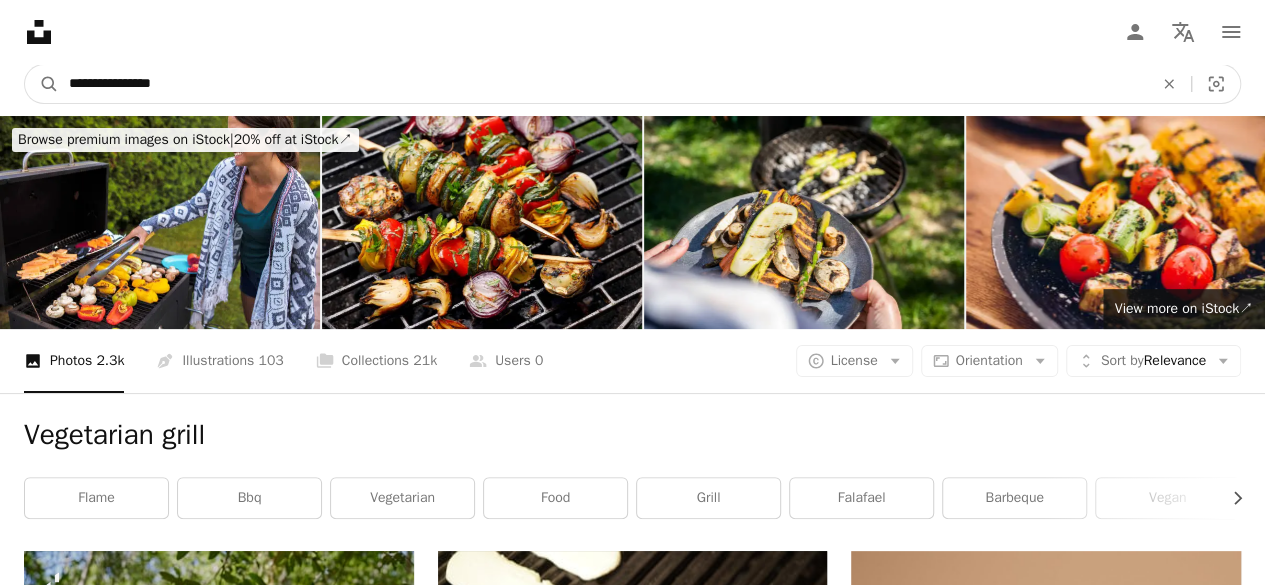 click on "**********" at bounding box center [603, 84] 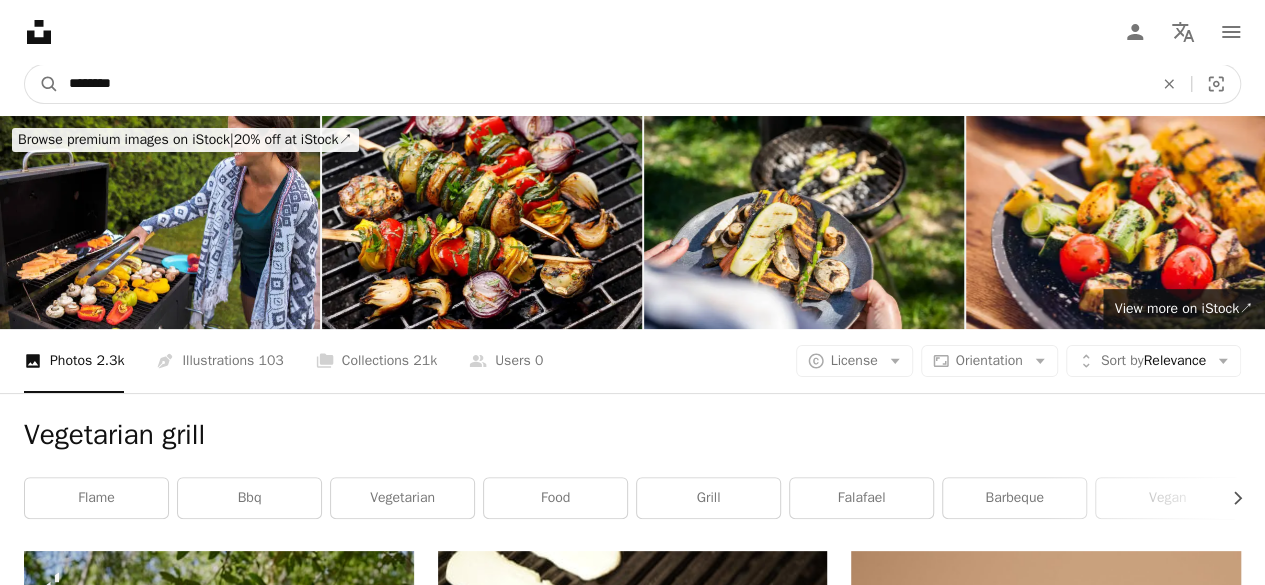 type on "*********" 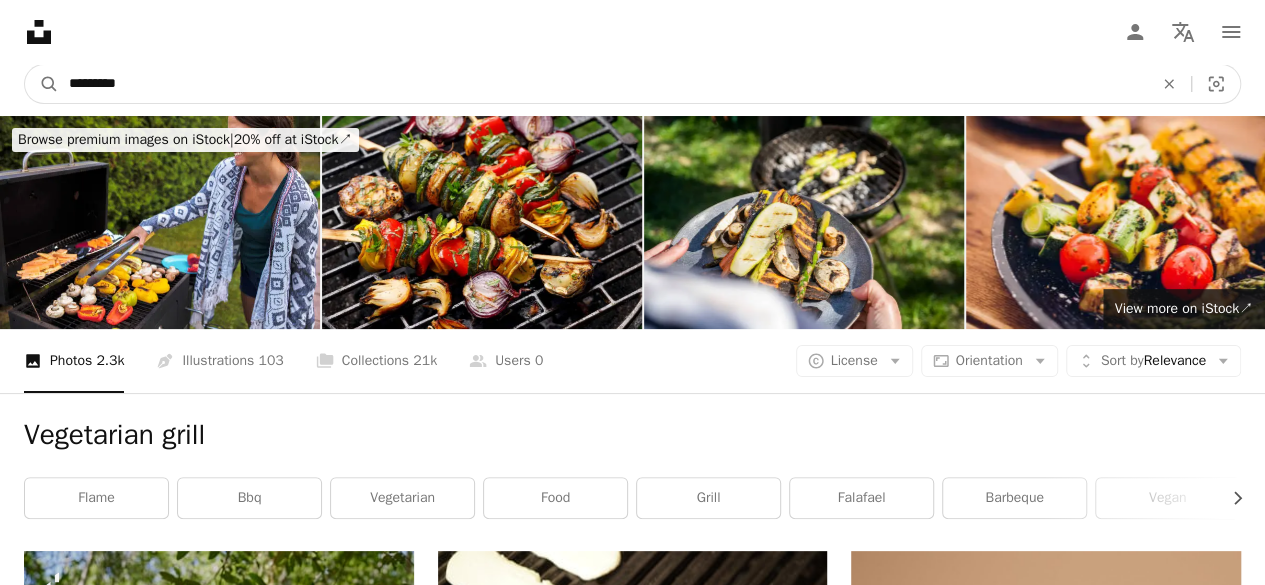 click on "A magnifying glass" at bounding box center [42, 84] 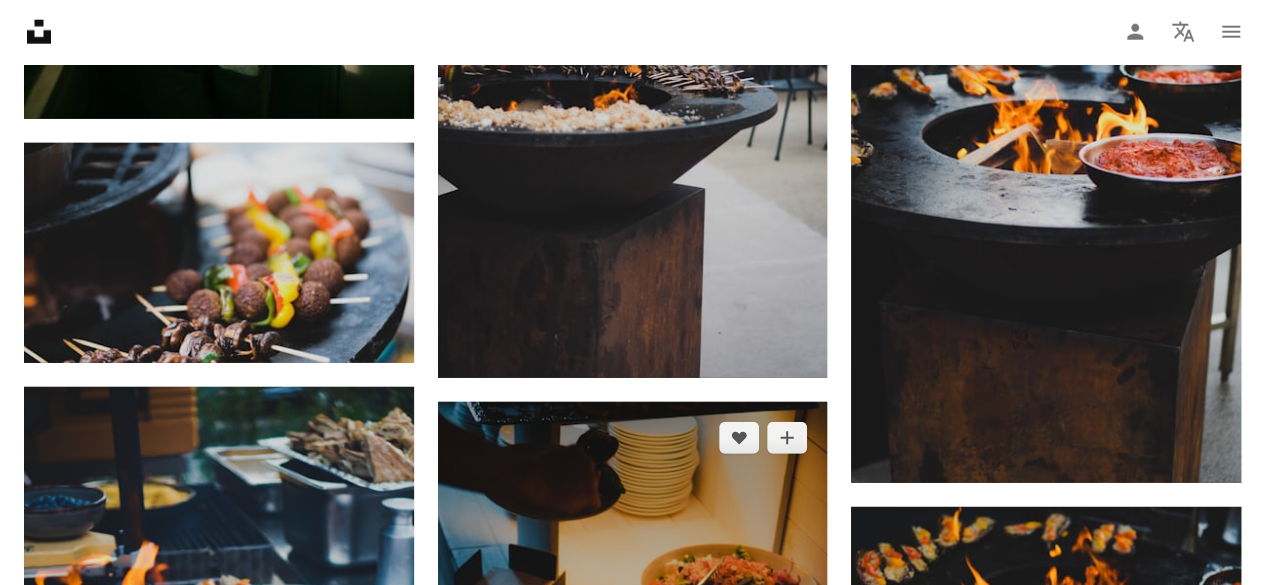 scroll, scrollTop: 2700, scrollLeft: 0, axis: vertical 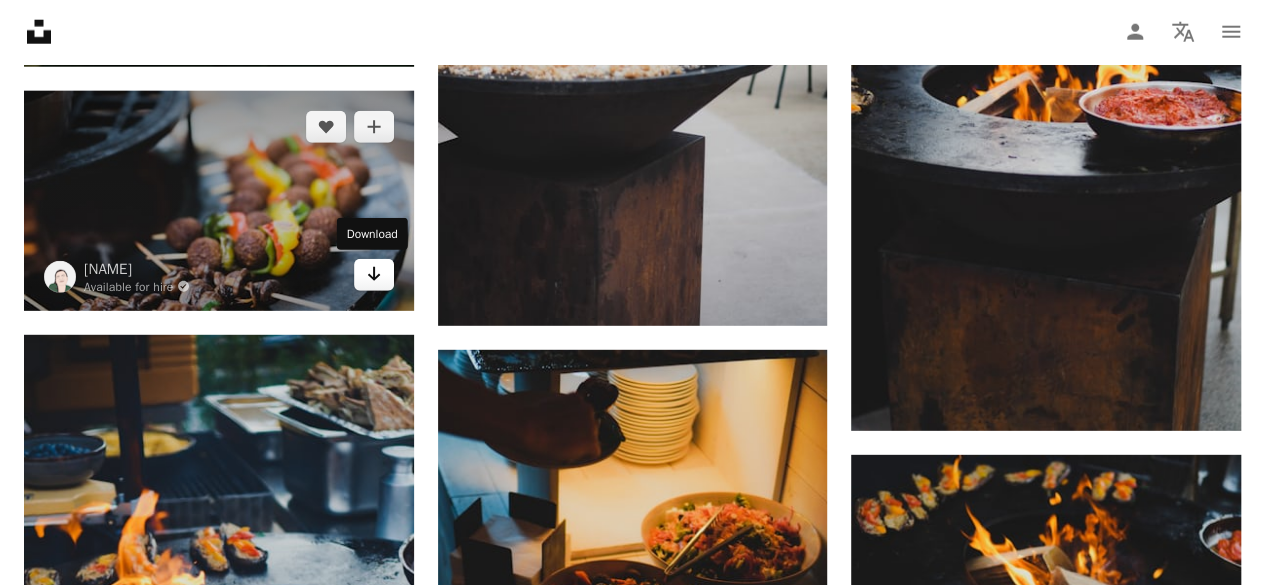 click on "Arrow pointing down" 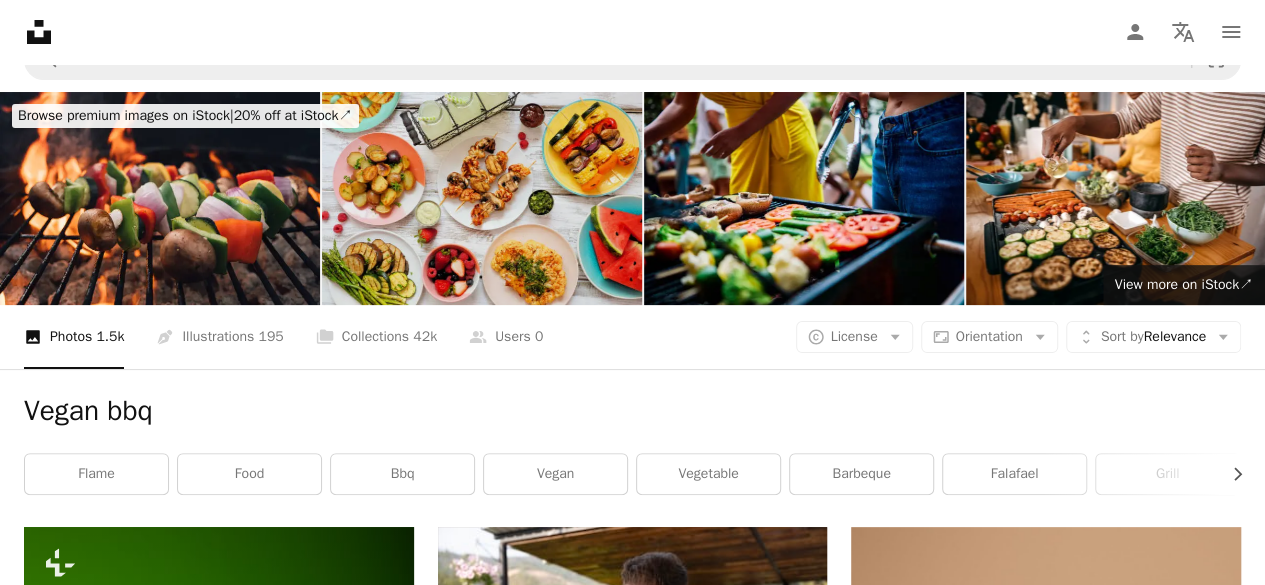 scroll, scrollTop: 0, scrollLeft: 0, axis: both 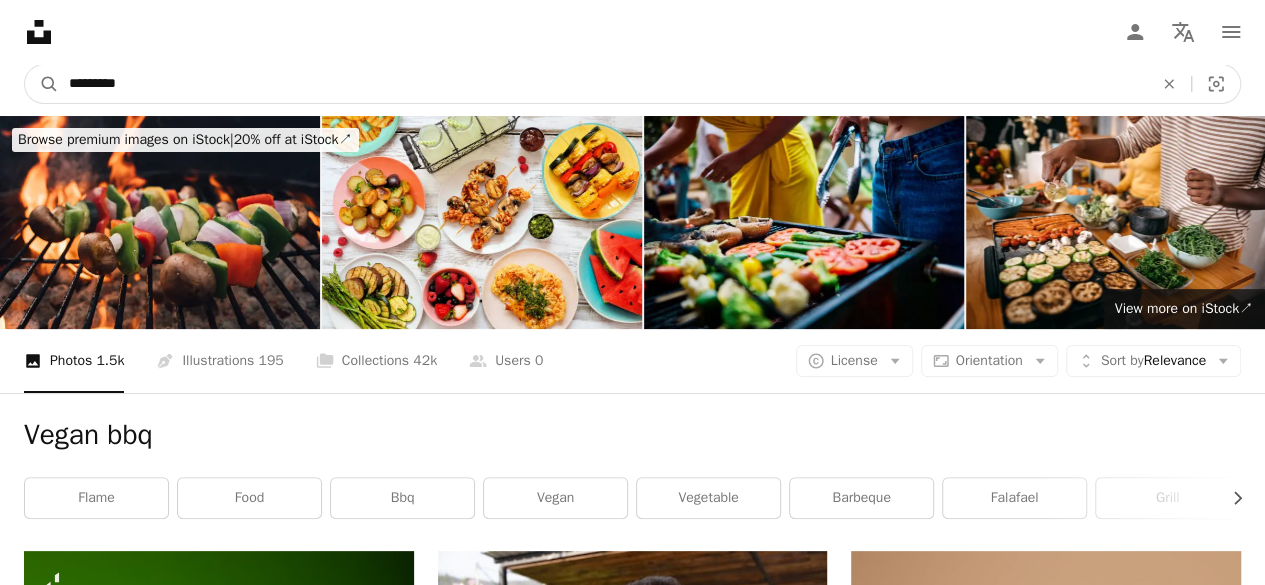 click on "*********" at bounding box center [603, 84] 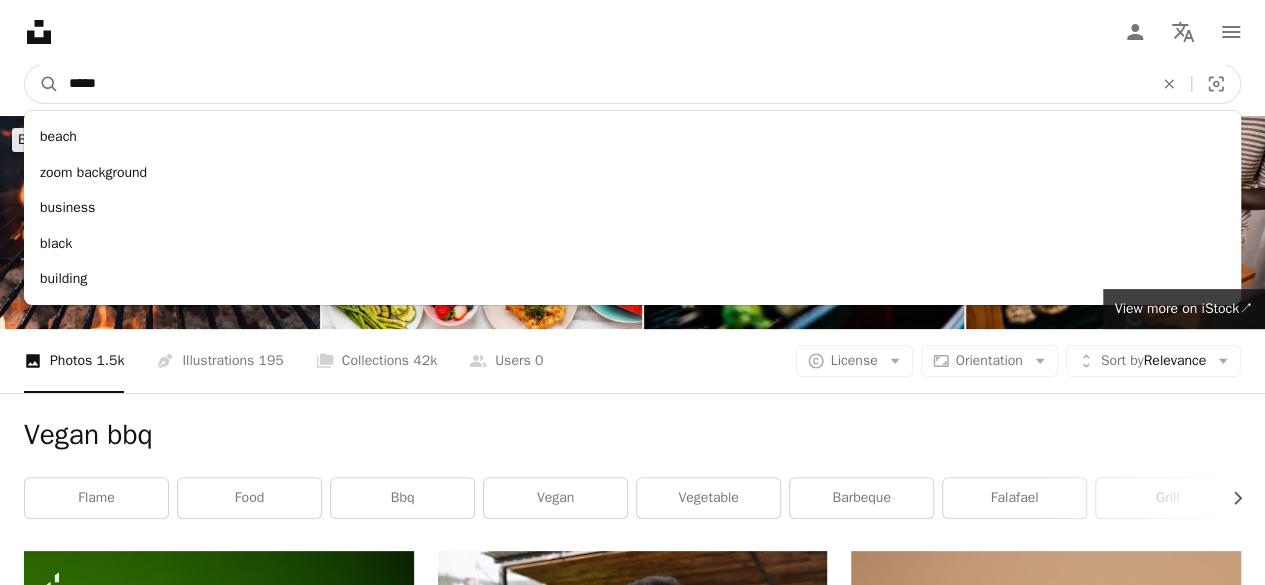 type on "******" 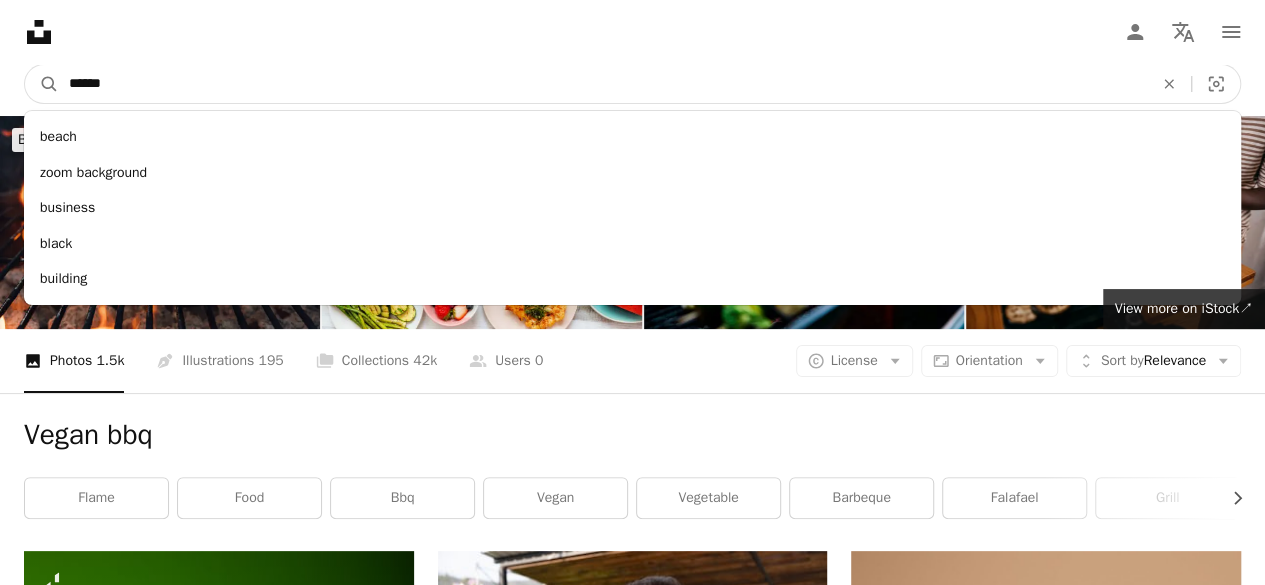click on "A magnifying glass" at bounding box center (42, 84) 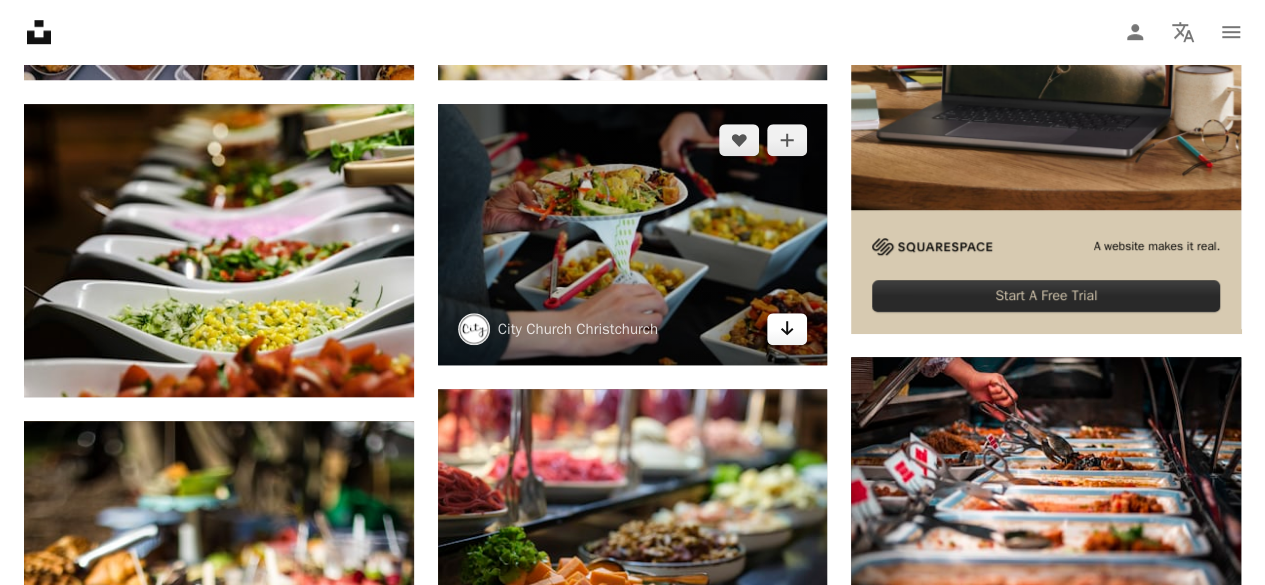 scroll, scrollTop: 700, scrollLeft: 0, axis: vertical 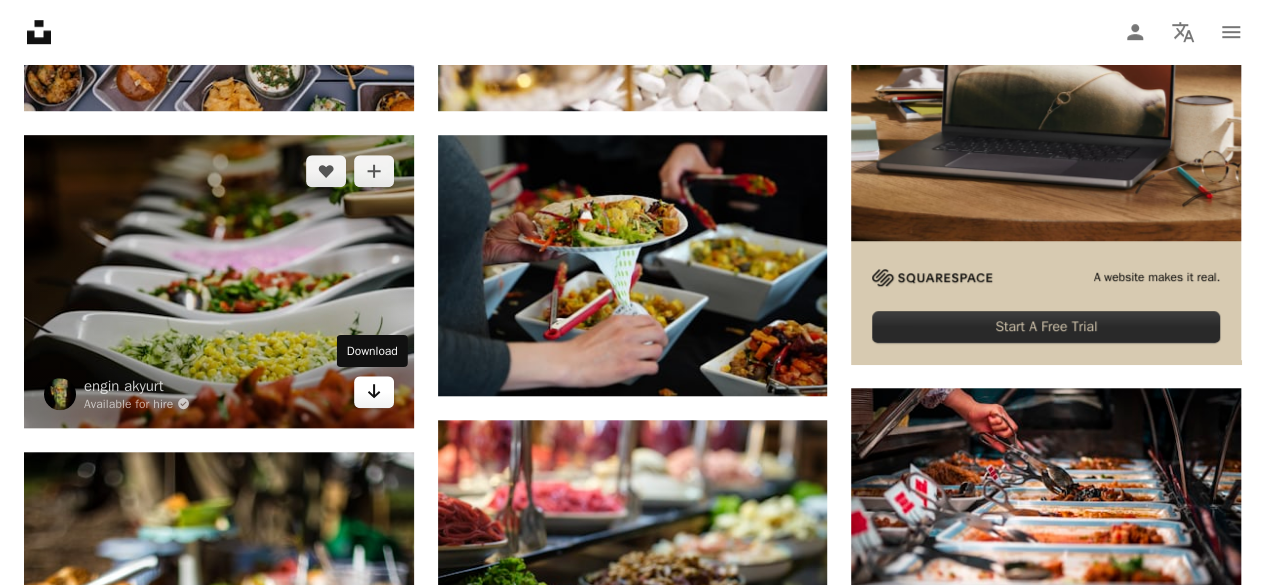 click on "Arrow pointing down" at bounding box center [374, 392] 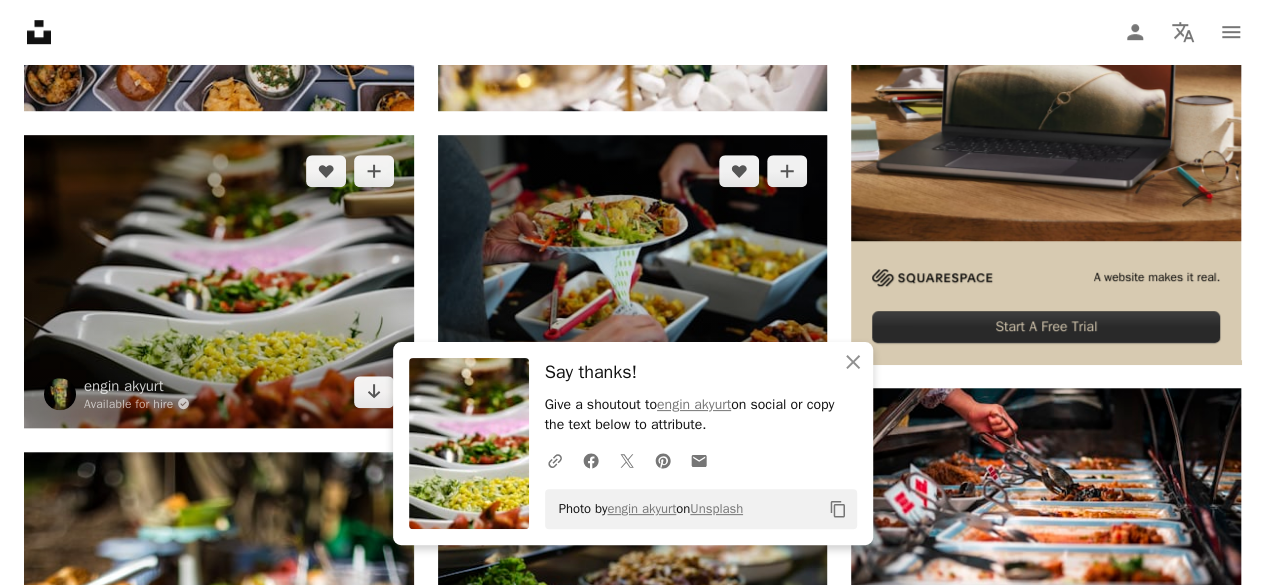 scroll, scrollTop: 800, scrollLeft: 0, axis: vertical 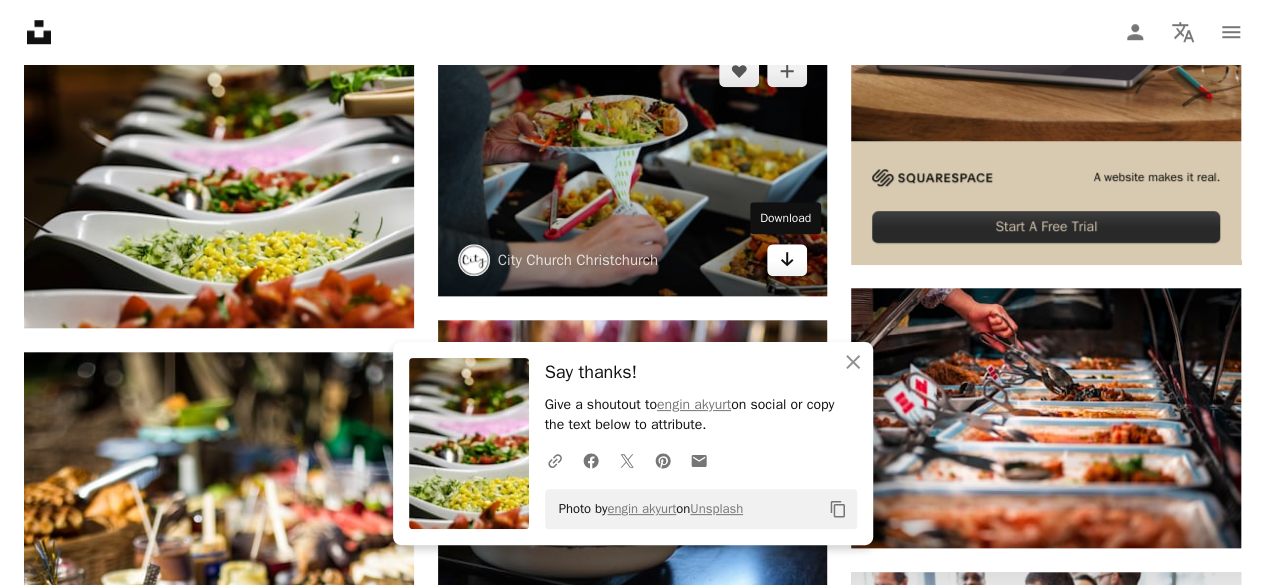 click on "Arrow pointing down" at bounding box center (787, 260) 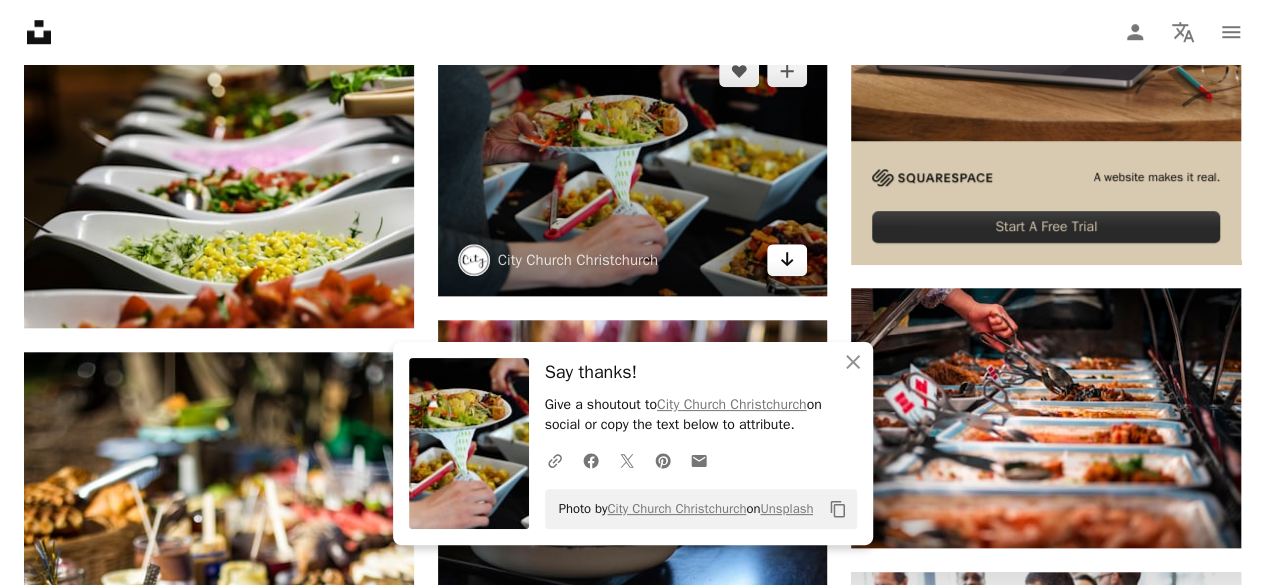 click on "Arrow pointing down" 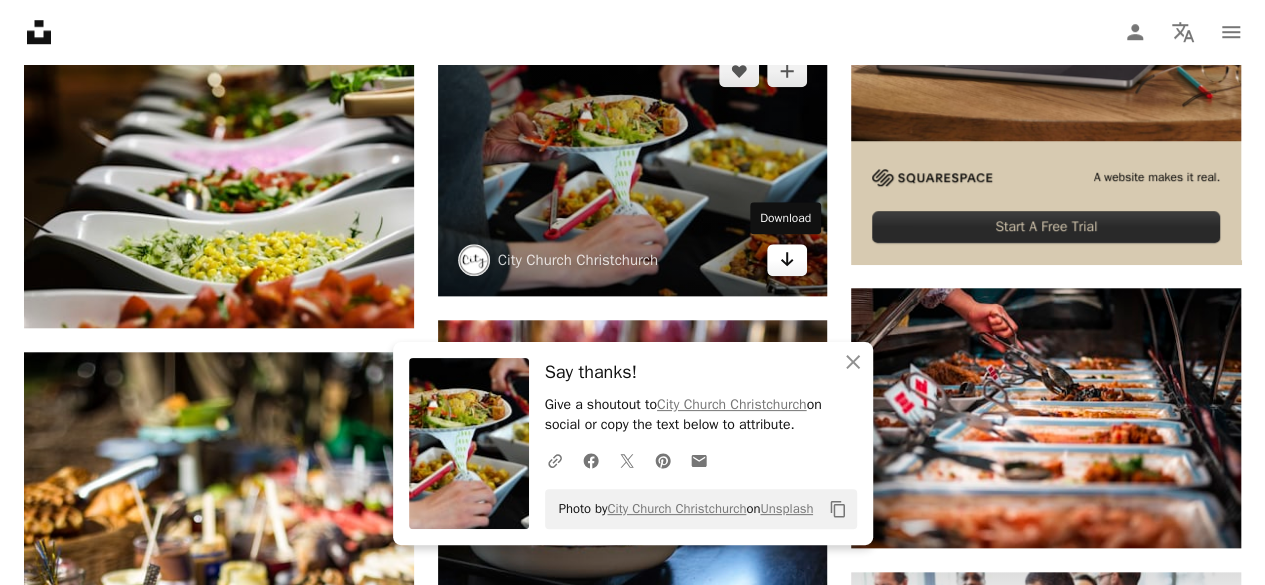 click on "Arrow pointing down" 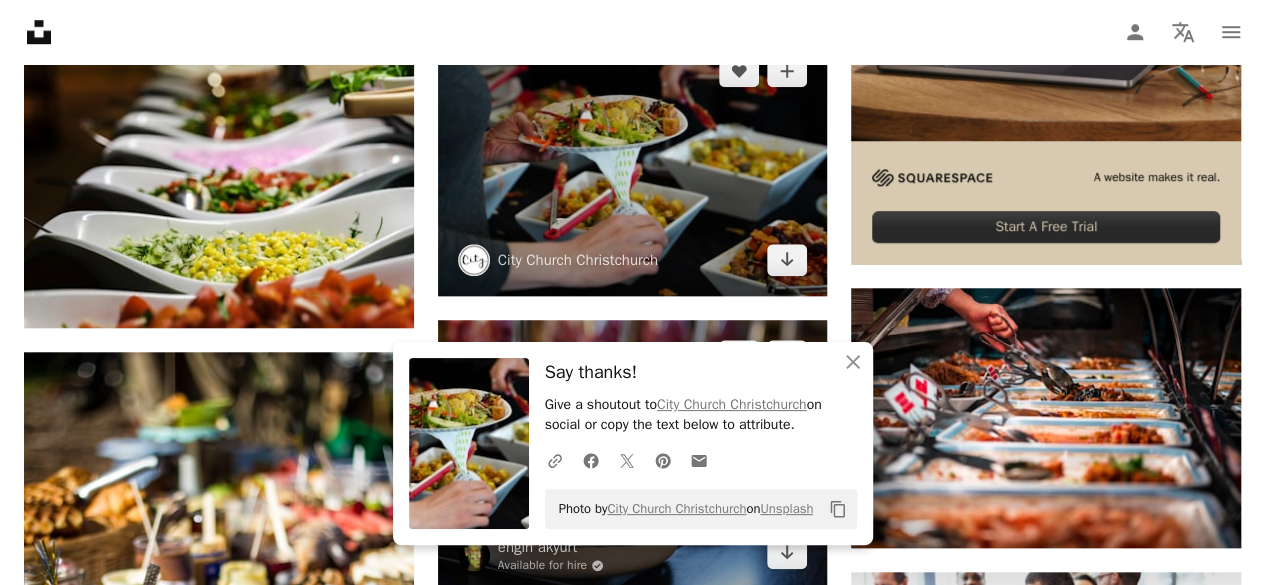 scroll, scrollTop: 1000, scrollLeft: 0, axis: vertical 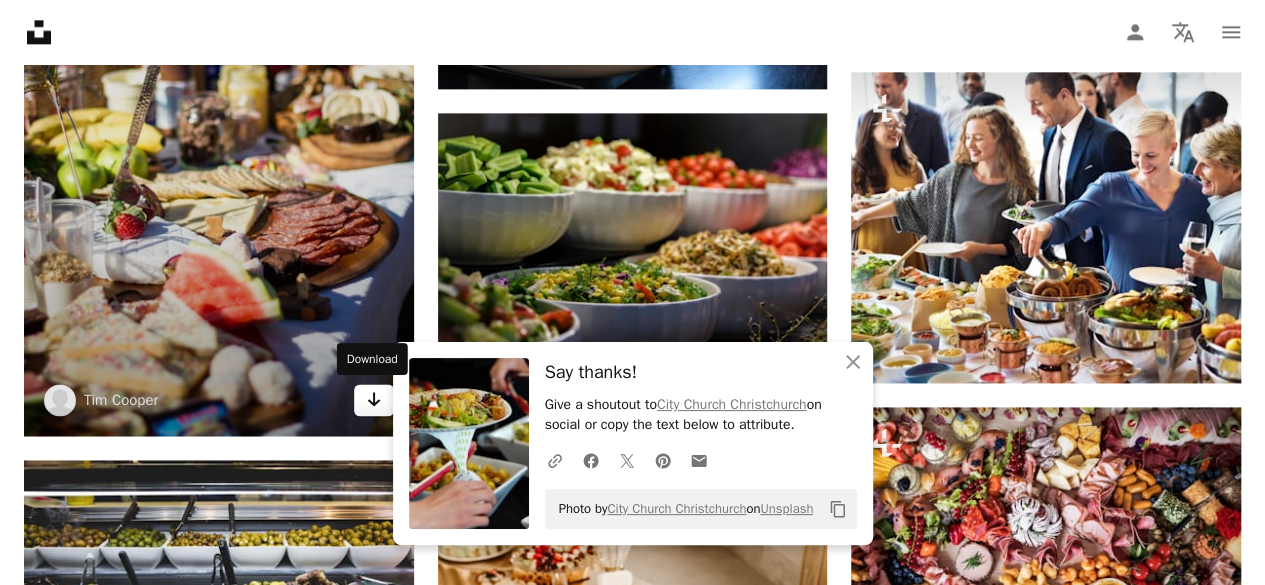 click 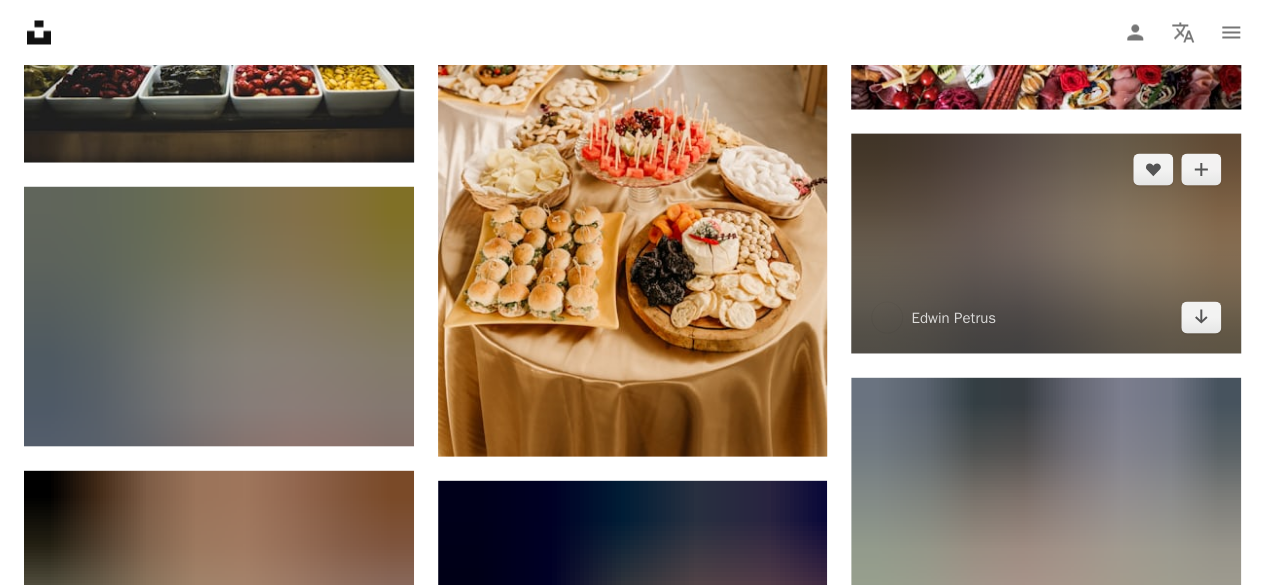 scroll, scrollTop: 1900, scrollLeft: 0, axis: vertical 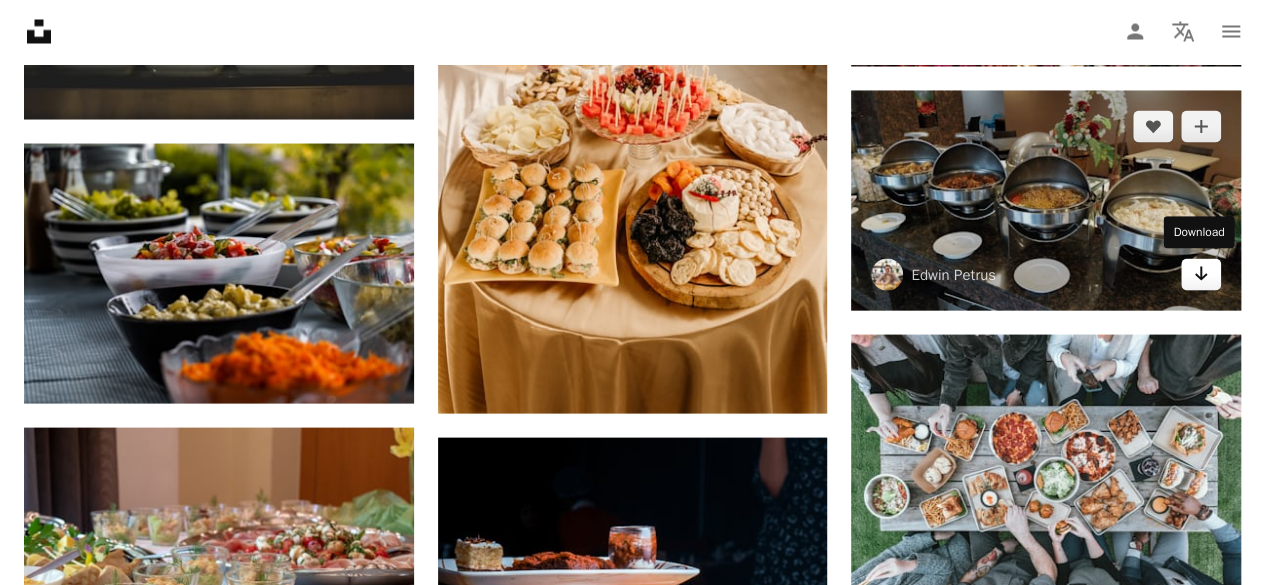 click on "Arrow pointing down" 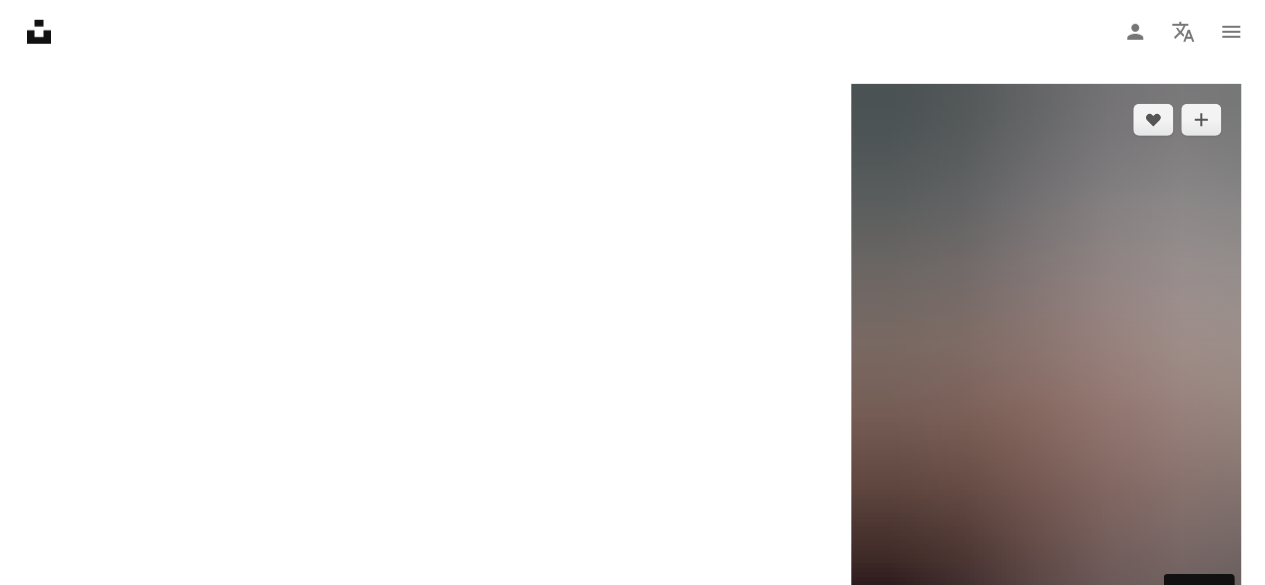 scroll, scrollTop: 3000, scrollLeft: 0, axis: vertical 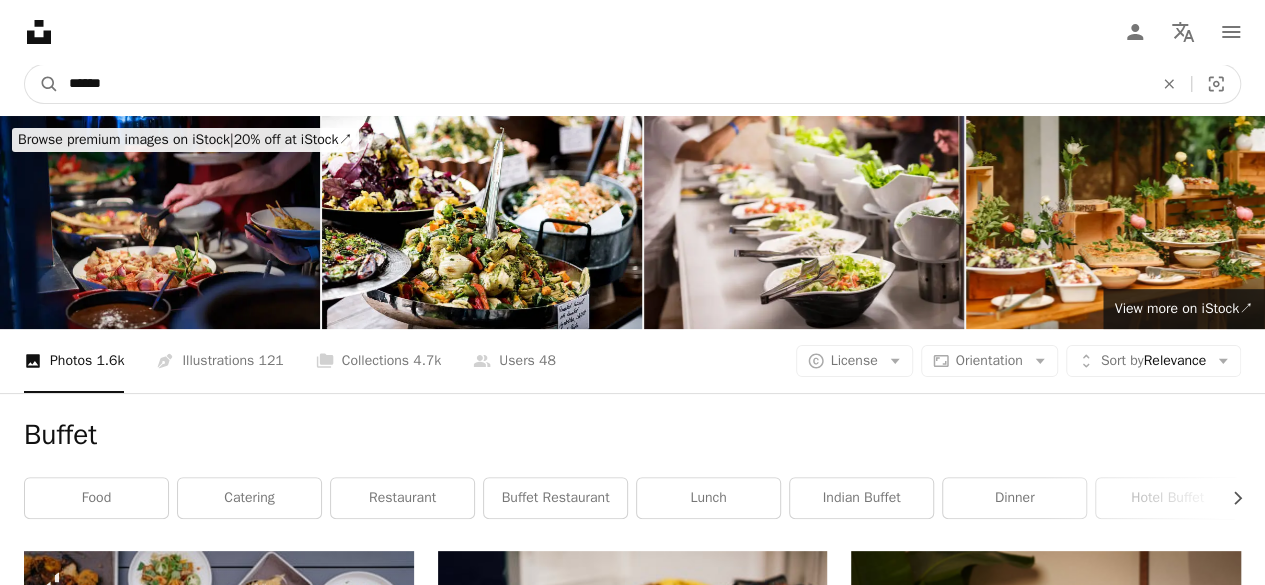 click on "******" at bounding box center [603, 84] 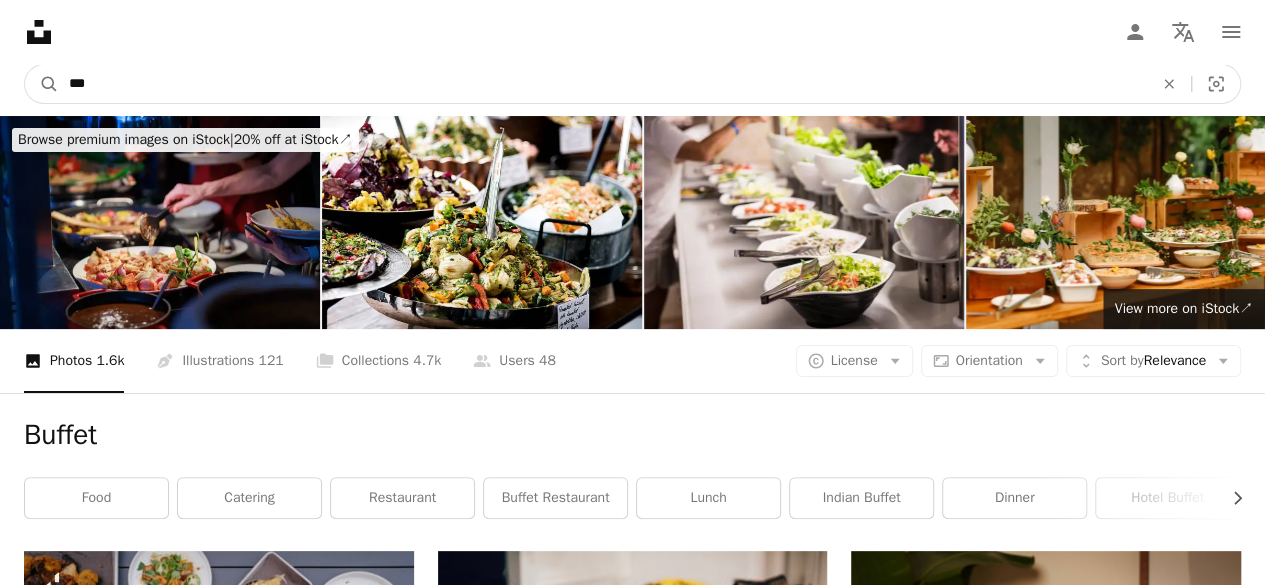 type on "***" 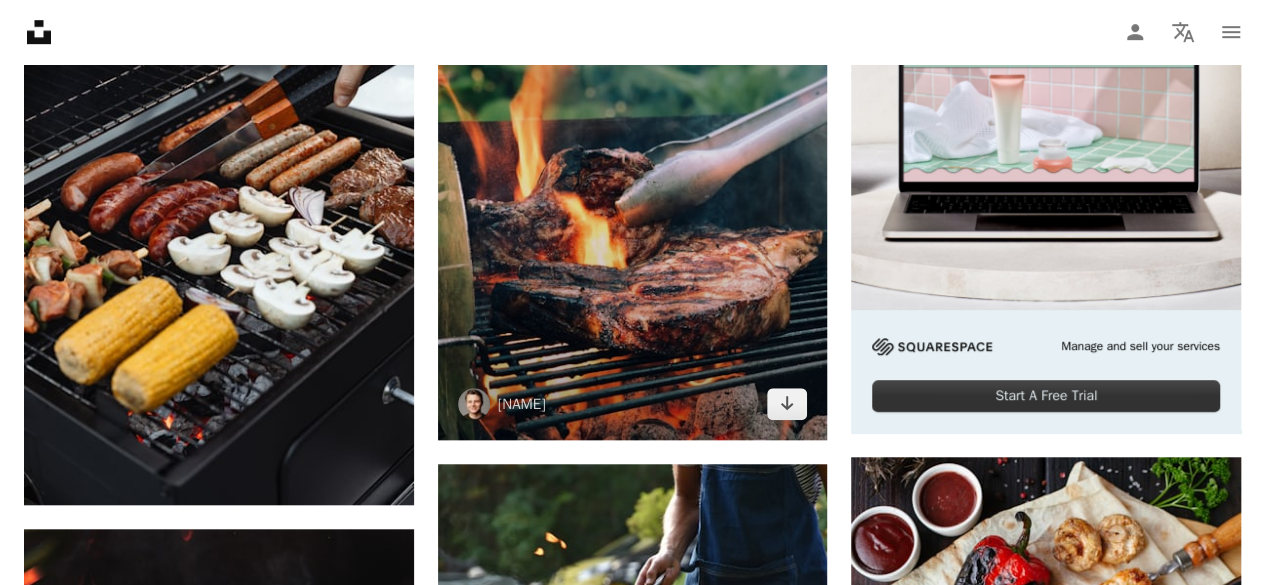 scroll, scrollTop: 600, scrollLeft: 0, axis: vertical 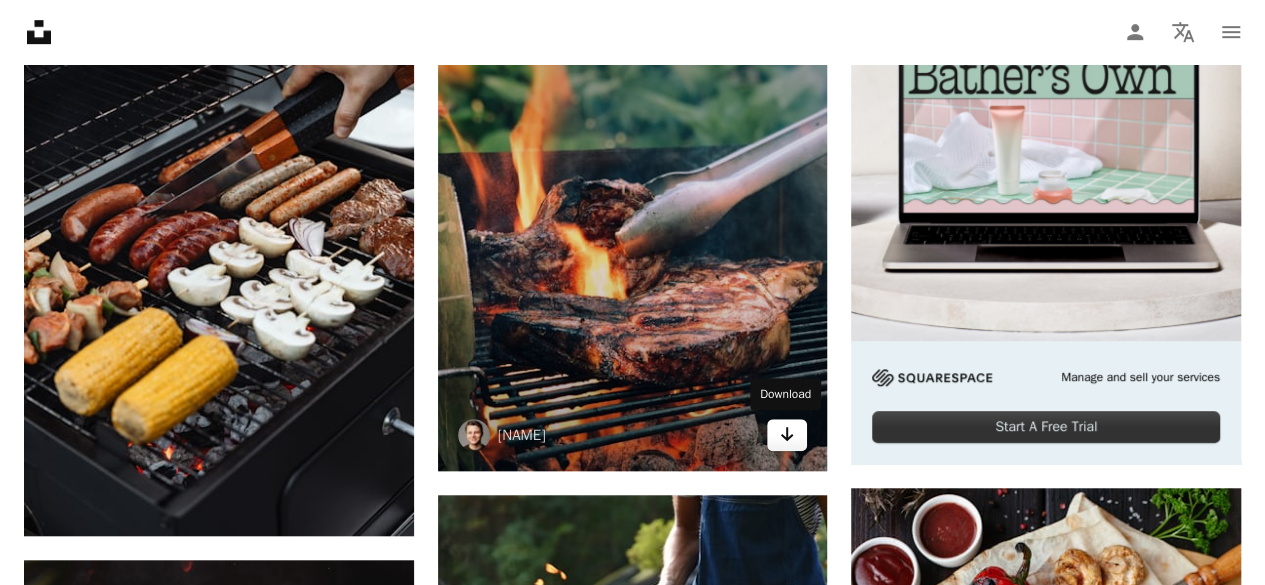 click on "Arrow pointing down" 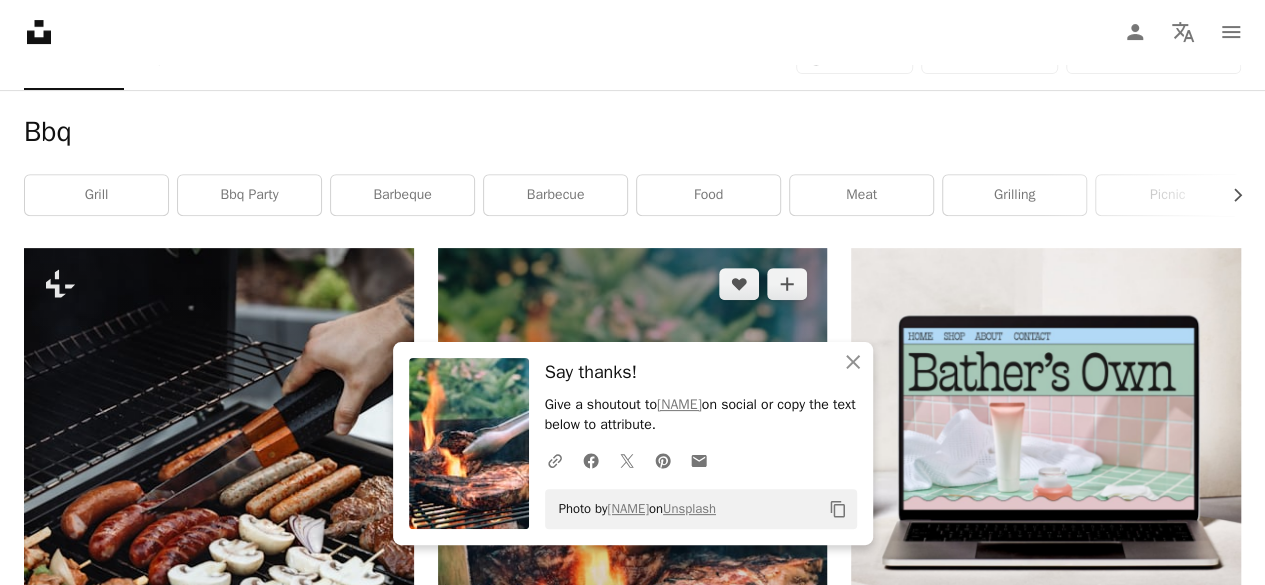 scroll, scrollTop: 0, scrollLeft: 0, axis: both 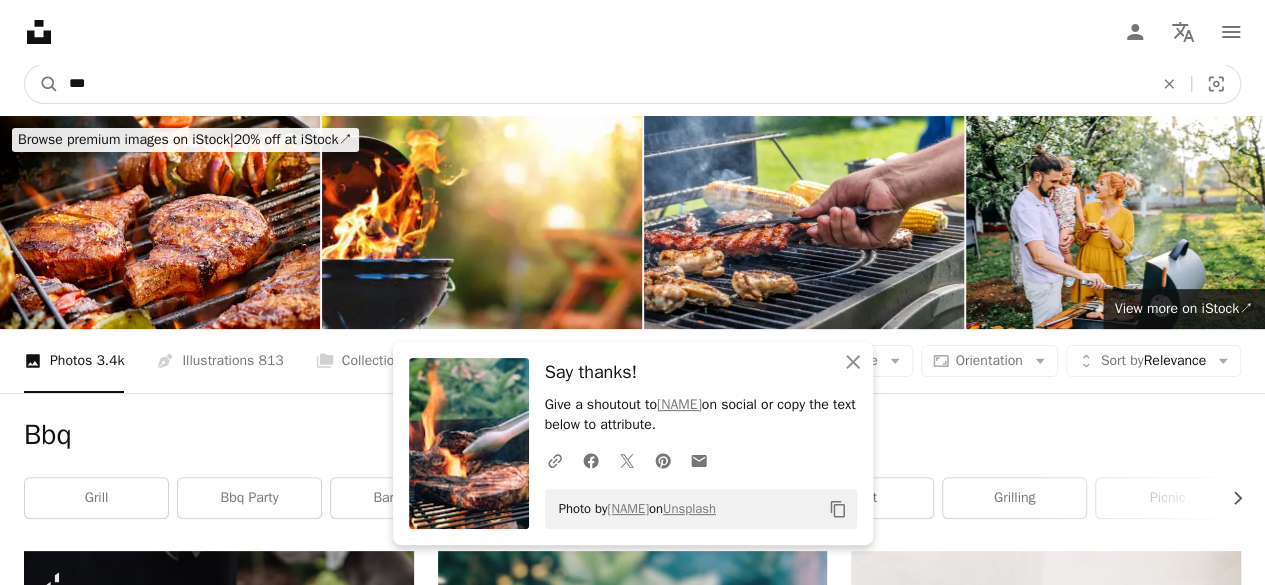 click on "***" at bounding box center [603, 84] 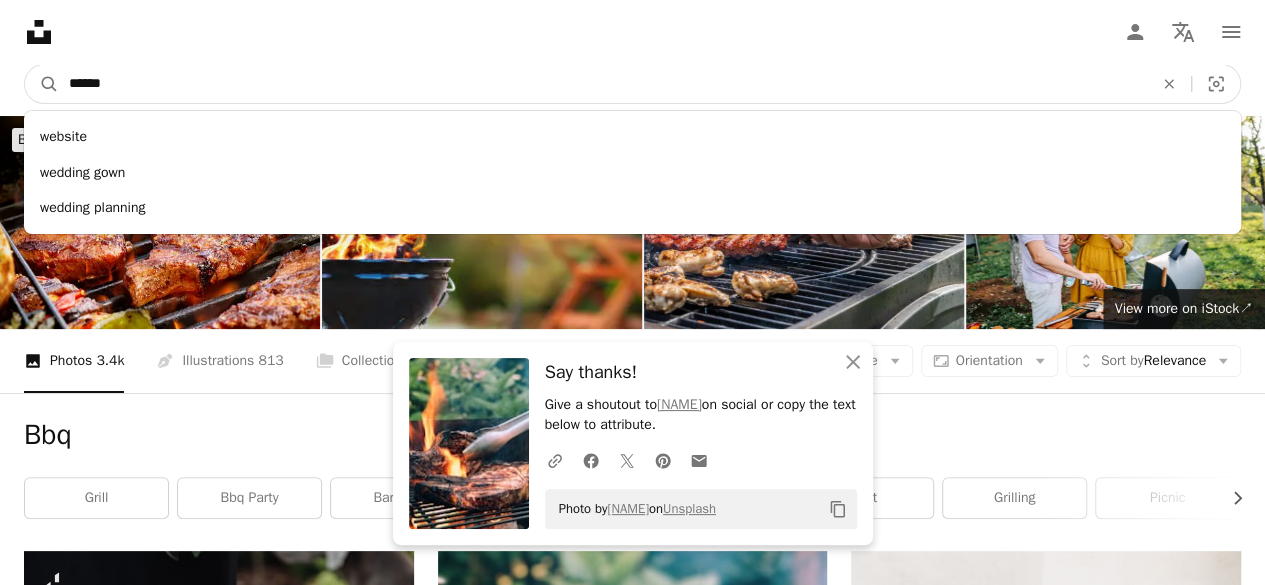 type on "*******" 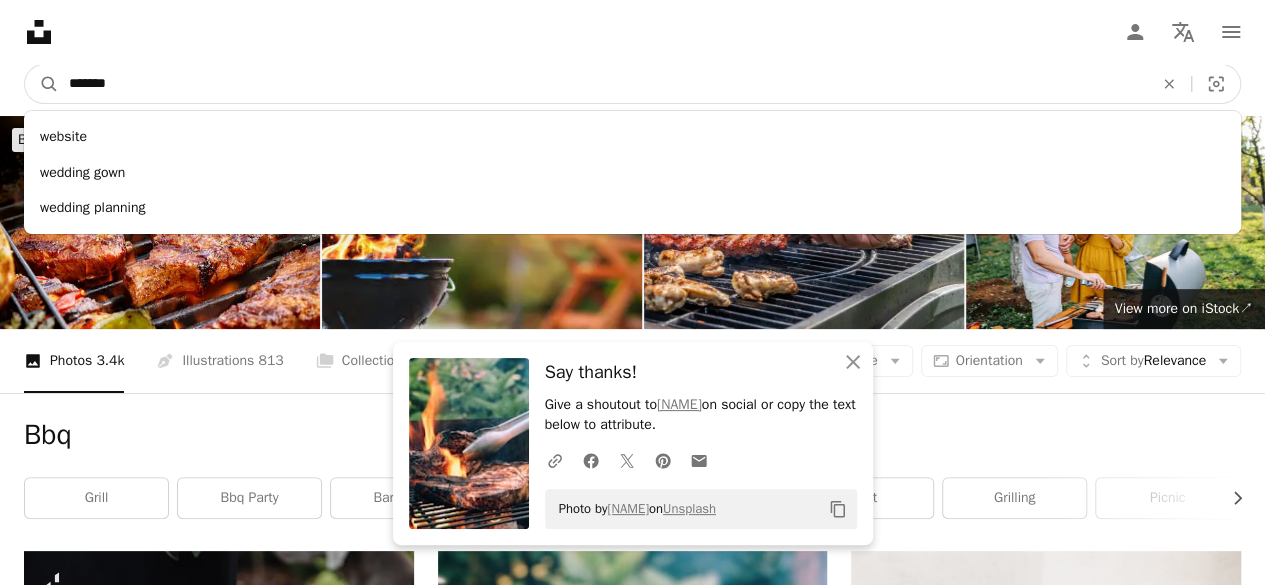 click on "A magnifying glass" at bounding box center [42, 84] 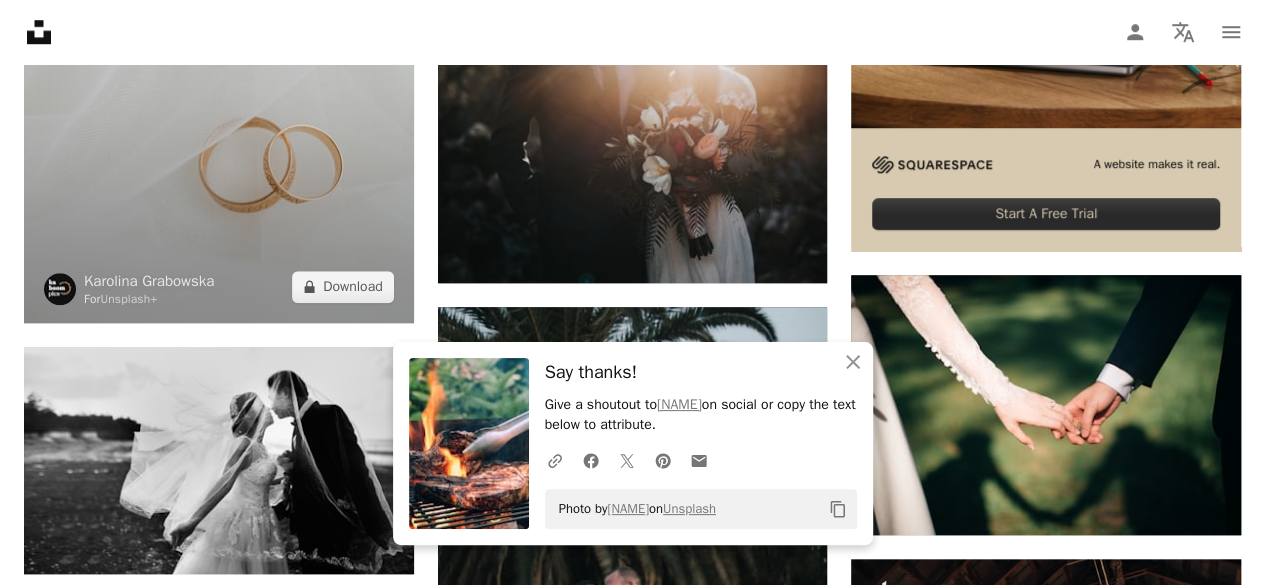 scroll, scrollTop: 900, scrollLeft: 0, axis: vertical 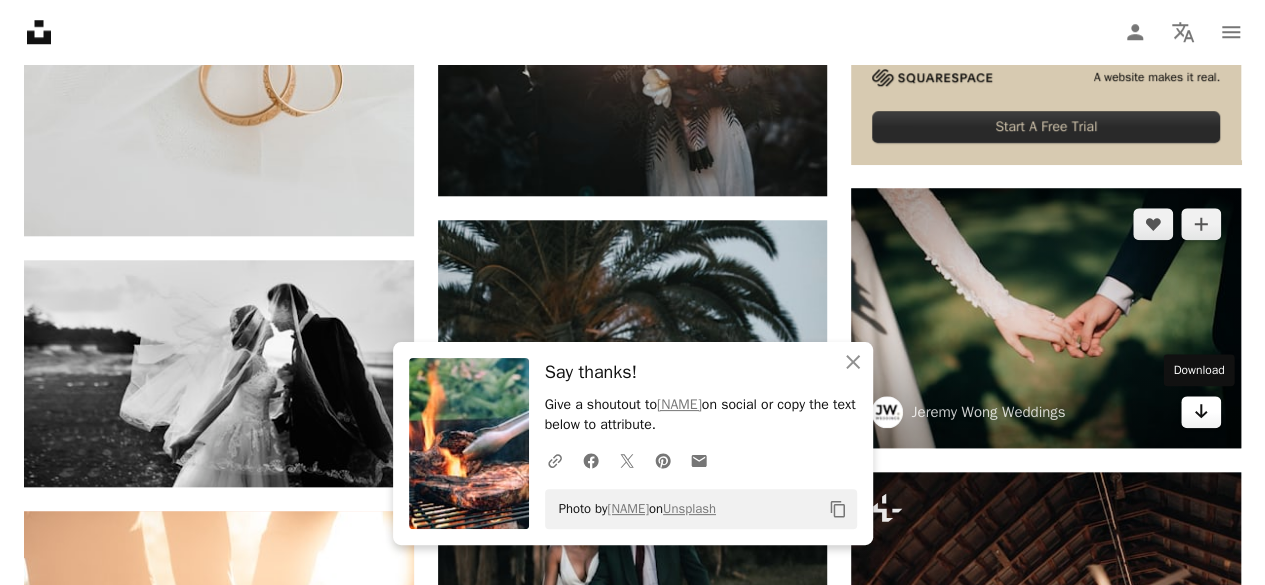 click on "Arrow pointing down" 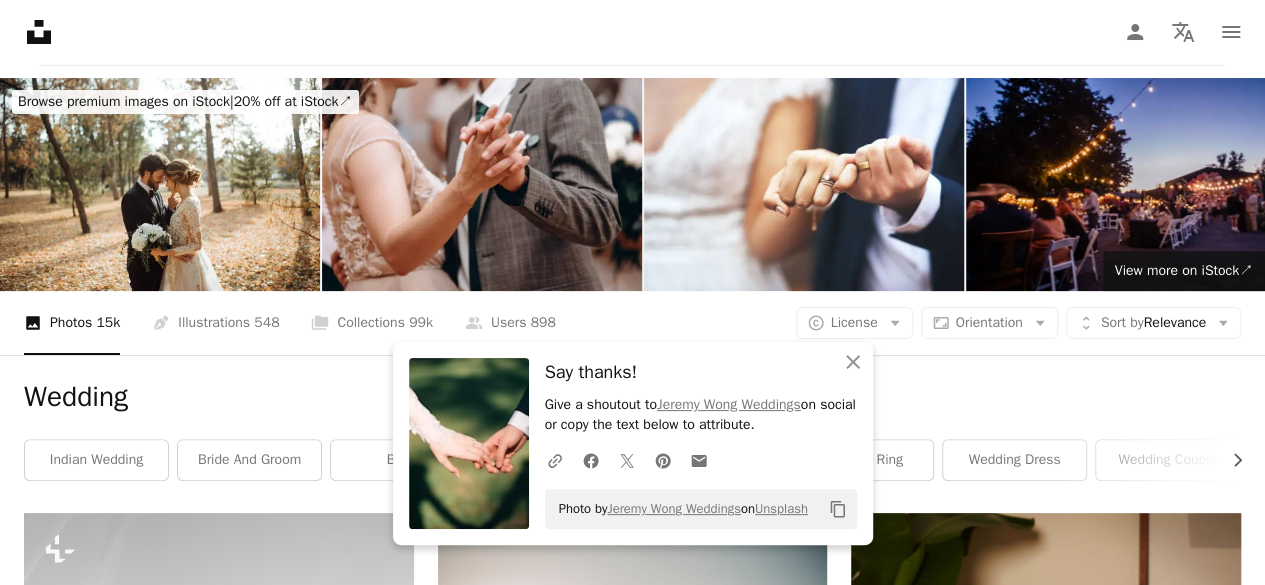 scroll, scrollTop: 0, scrollLeft: 0, axis: both 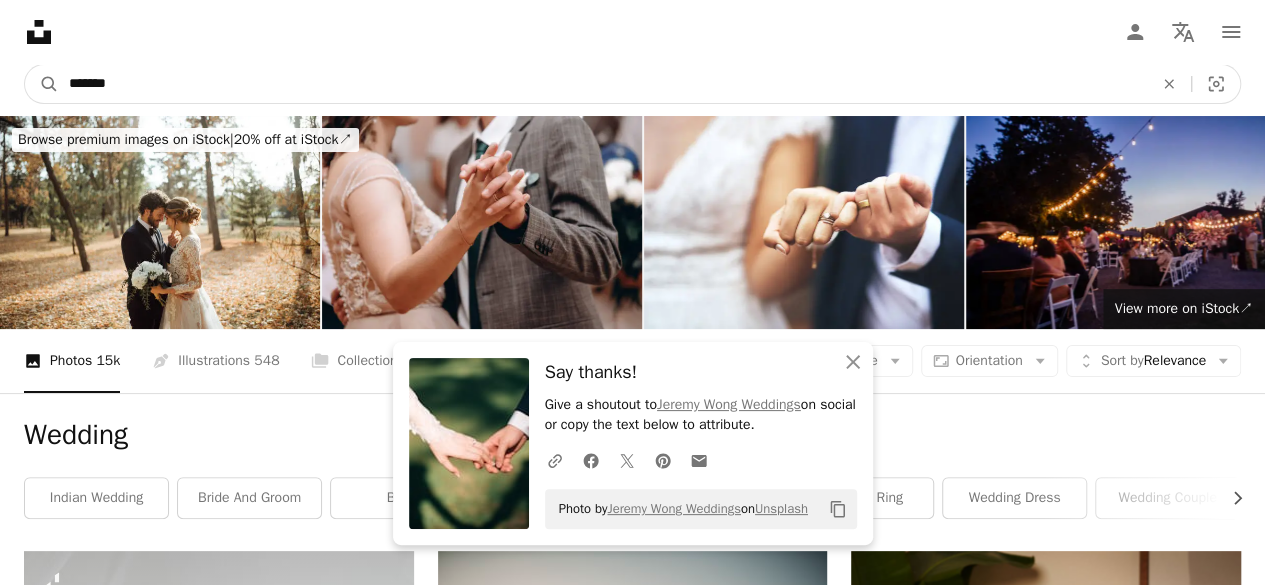 click on "*******" at bounding box center (603, 84) 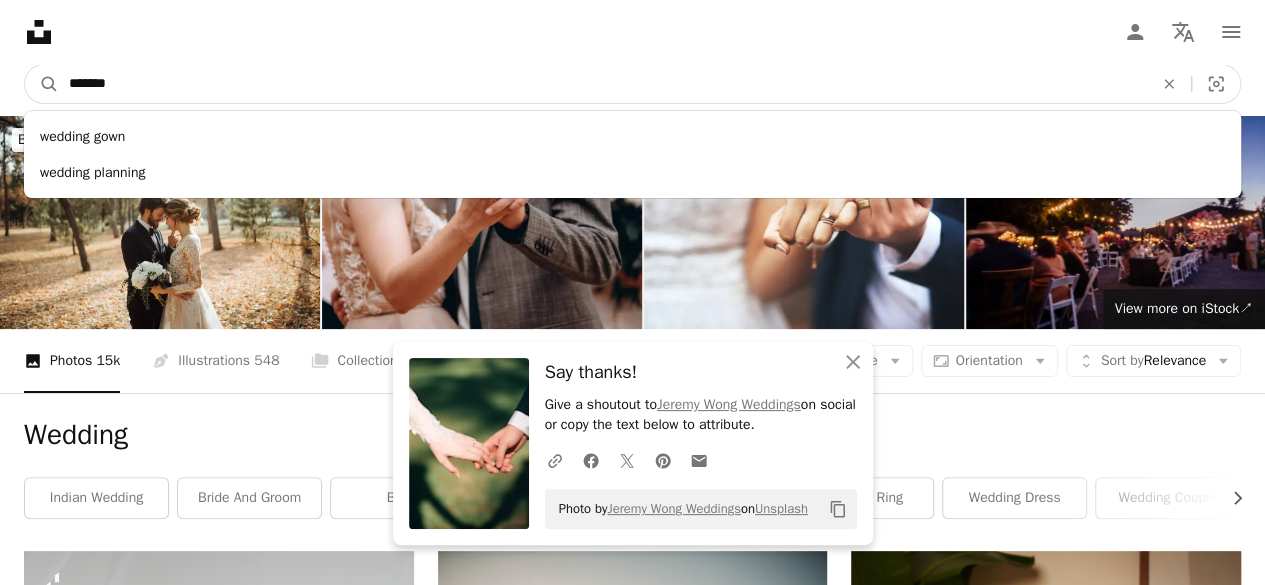 click on "*******" at bounding box center [603, 84] 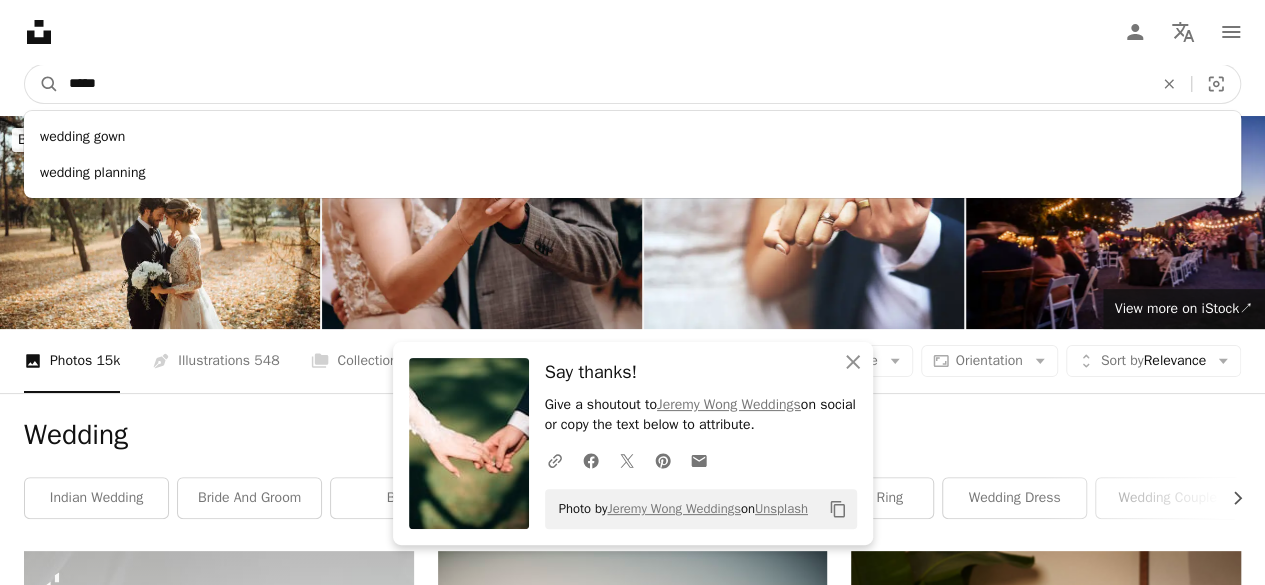 type on "******" 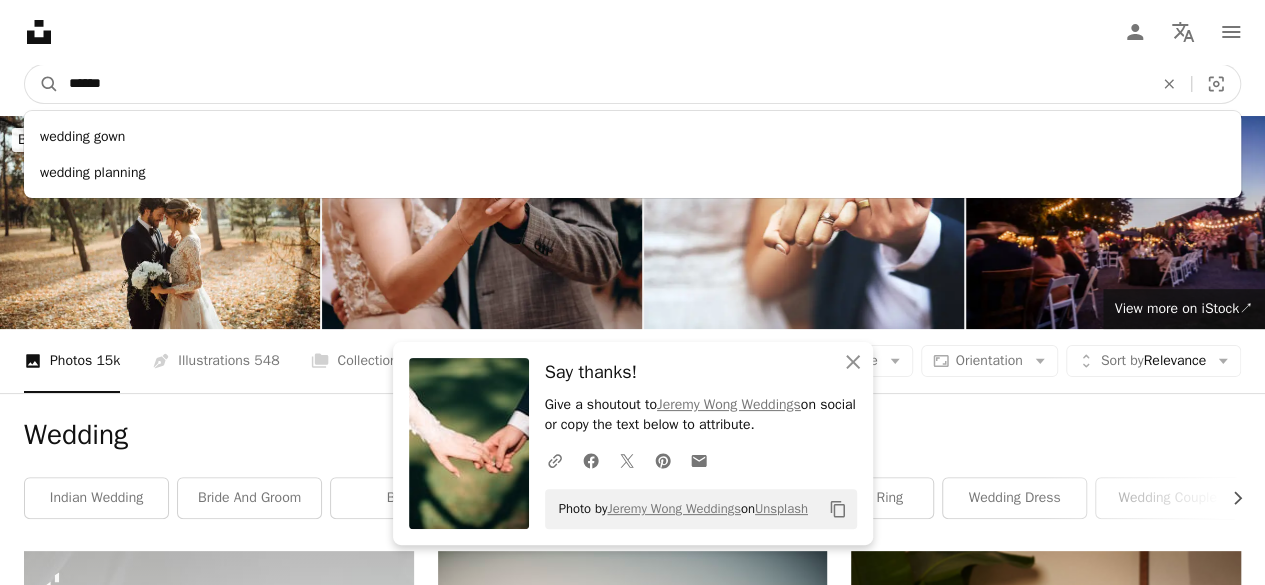 click on "A magnifying glass" at bounding box center (42, 84) 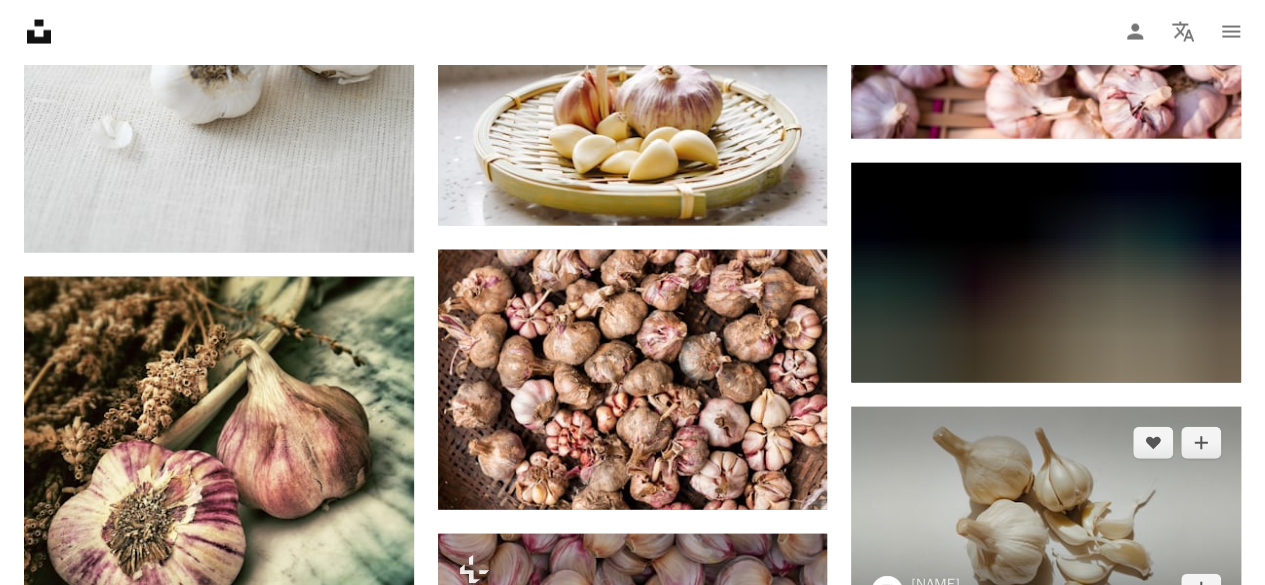 scroll, scrollTop: 2200, scrollLeft: 0, axis: vertical 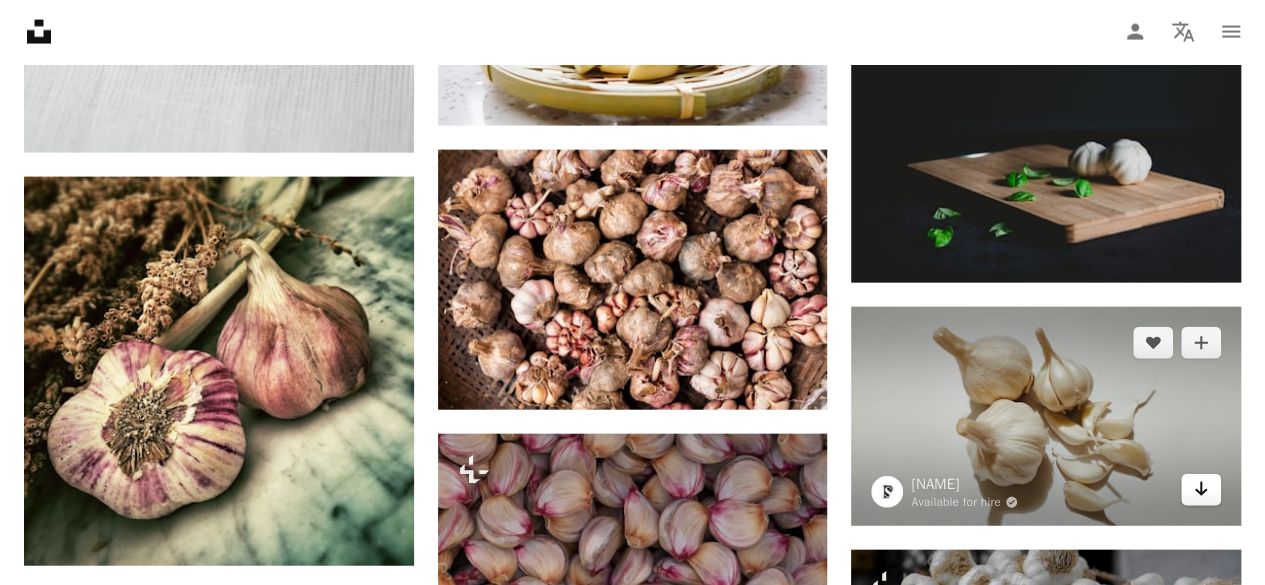 click on "Arrow pointing down" 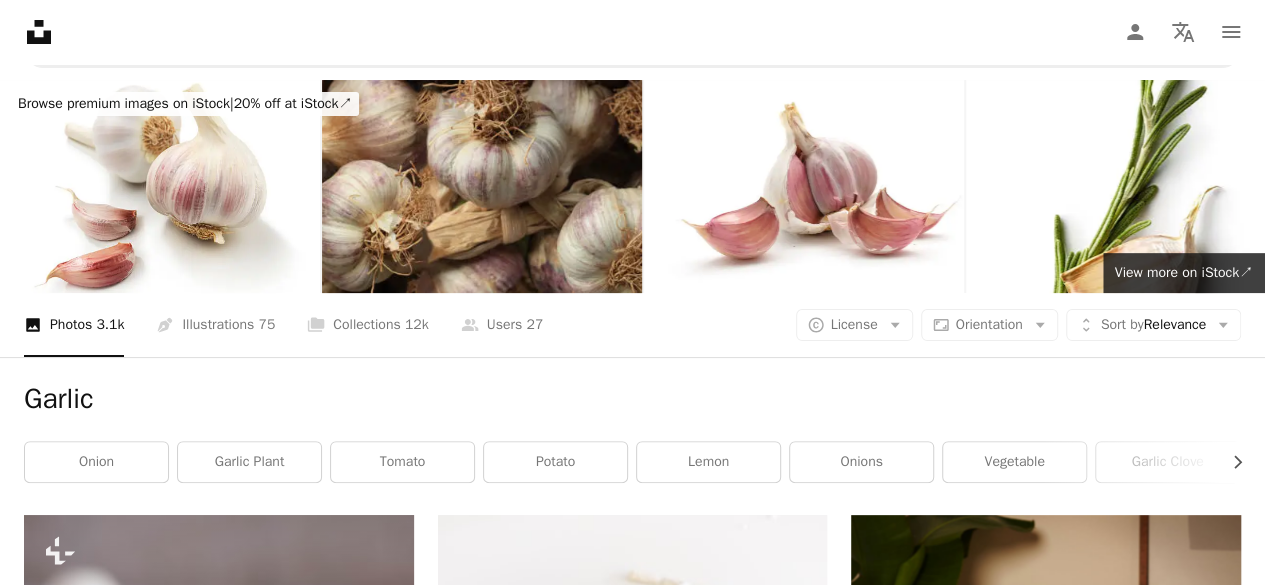 scroll, scrollTop: 0, scrollLeft: 0, axis: both 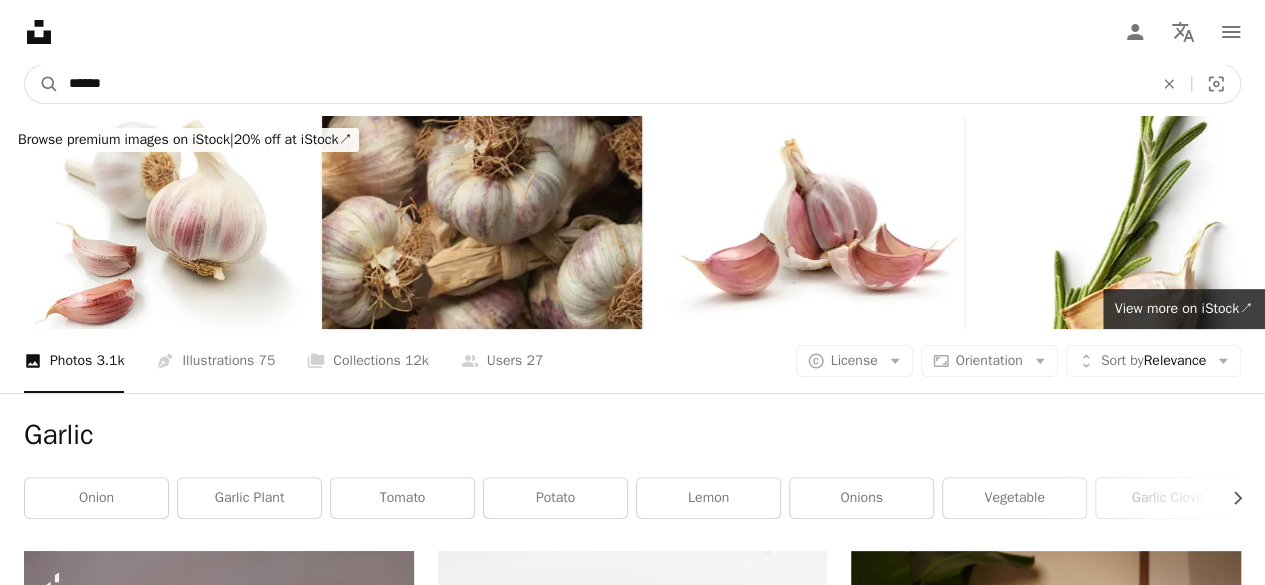 click on "******" at bounding box center (603, 84) 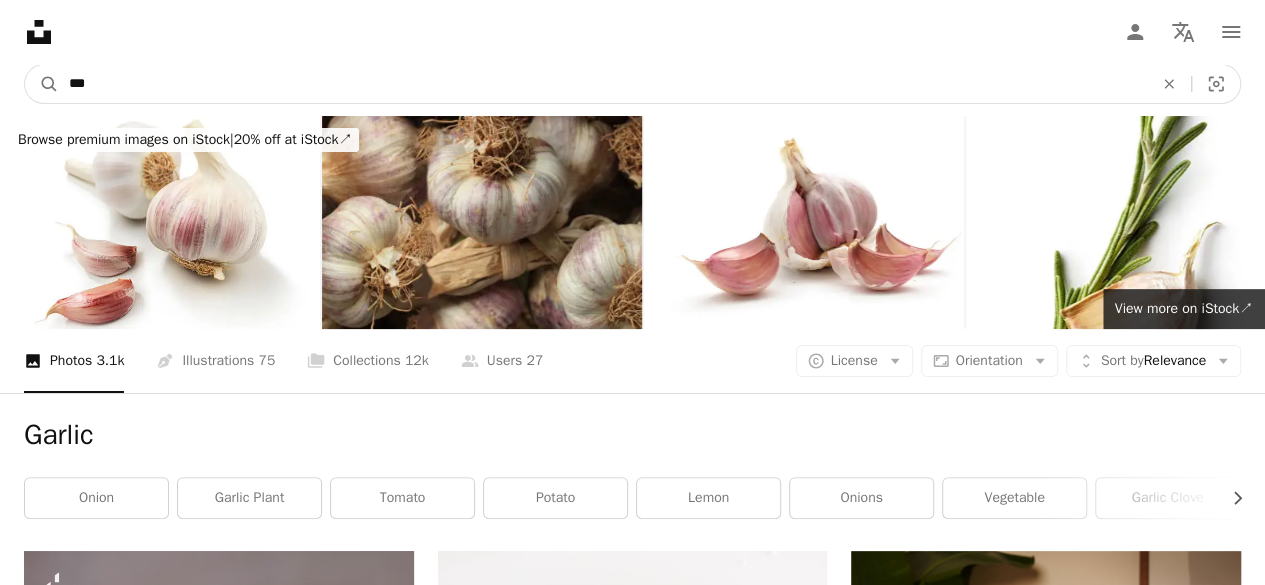 type on "****" 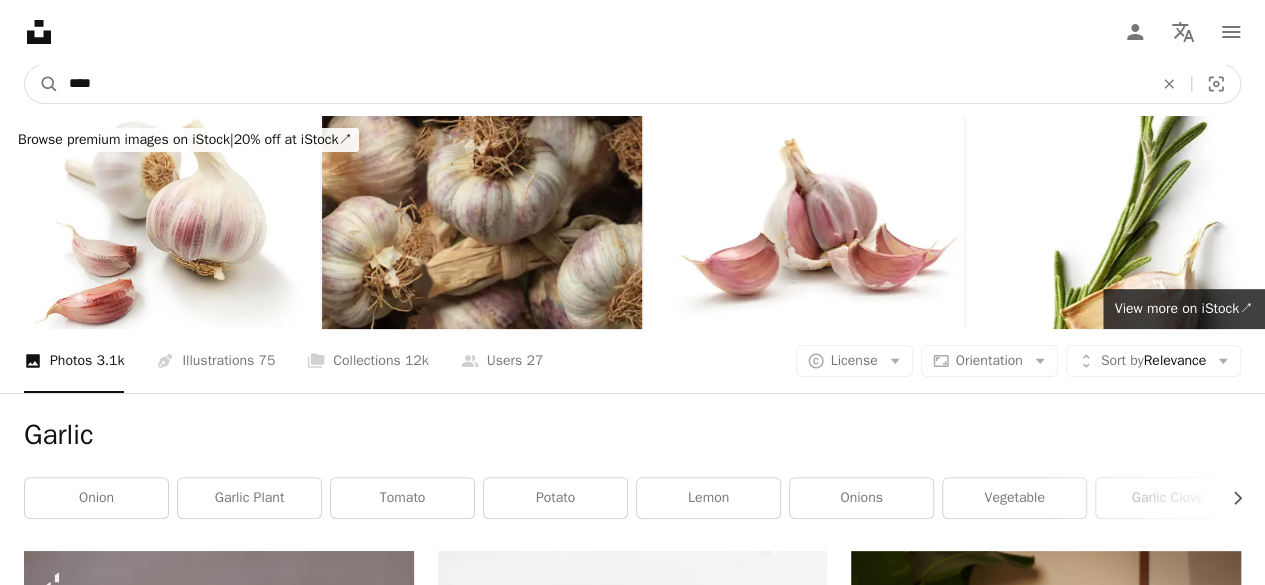 click on "A magnifying glass" at bounding box center [42, 84] 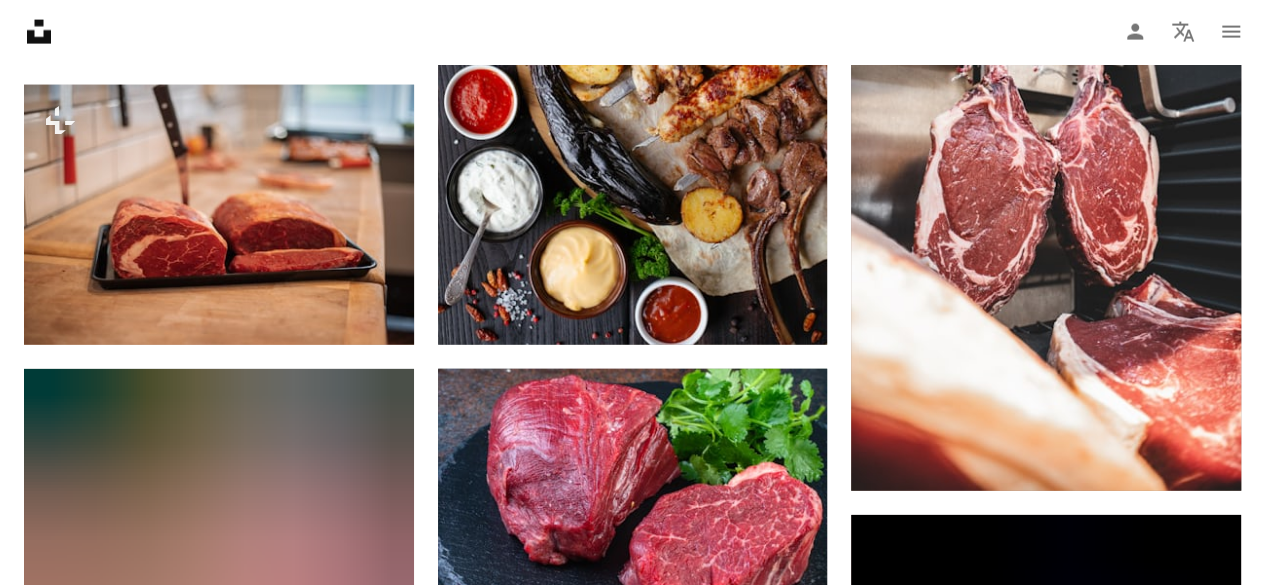 scroll, scrollTop: 2400, scrollLeft: 0, axis: vertical 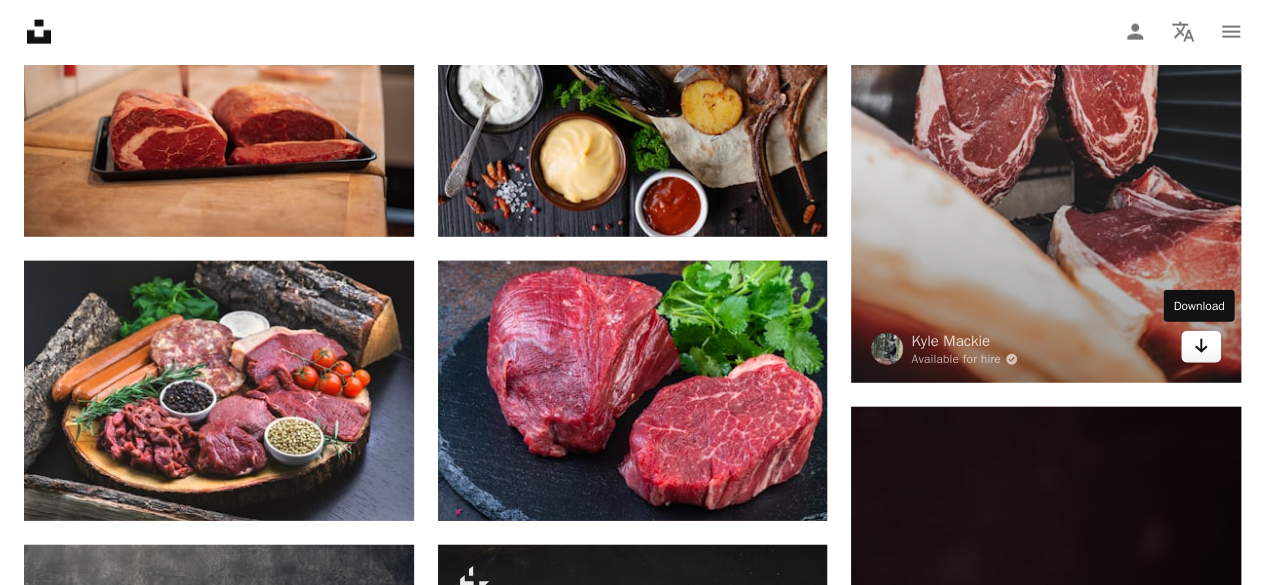 click on "Arrow pointing down" 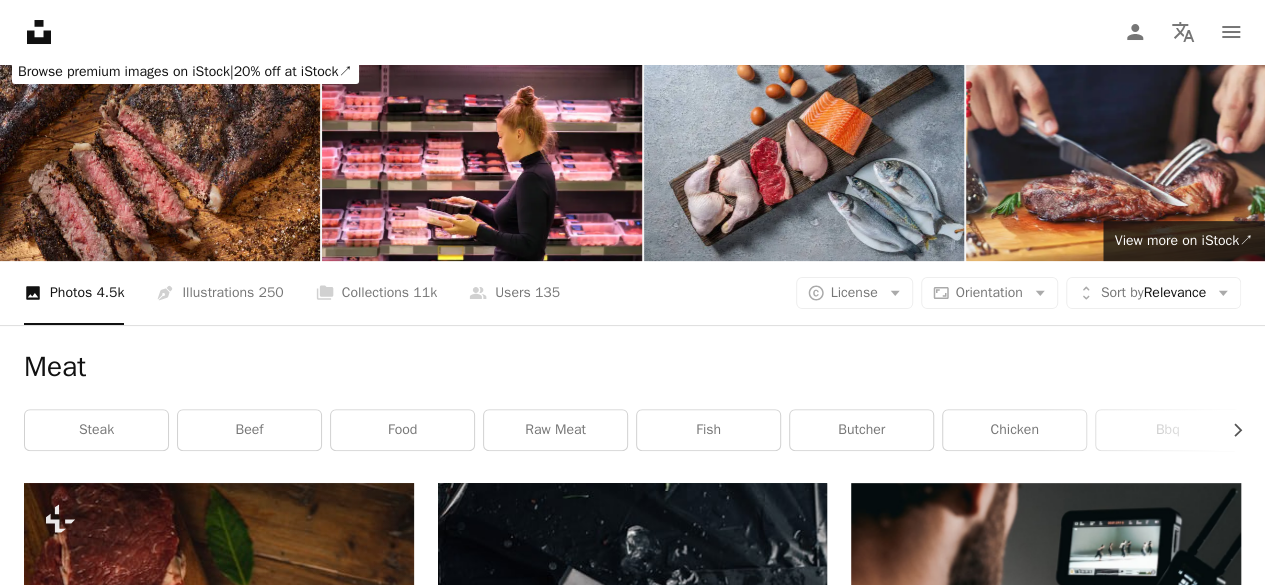 scroll, scrollTop: 0, scrollLeft: 0, axis: both 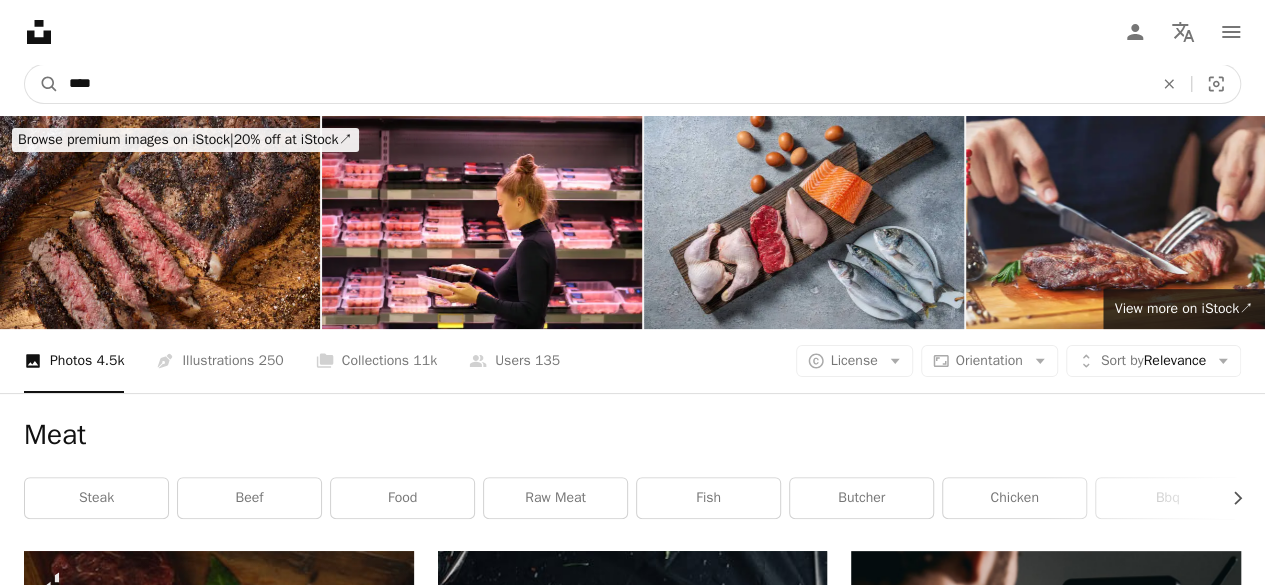 click on "****" at bounding box center (603, 84) 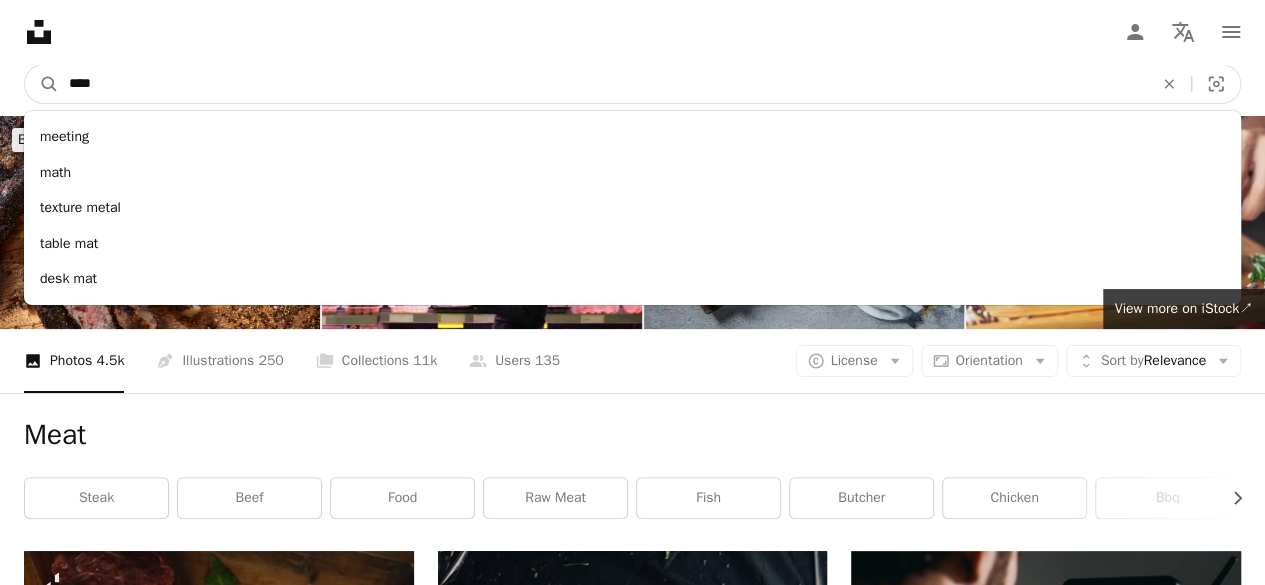 click on "****" at bounding box center (603, 84) 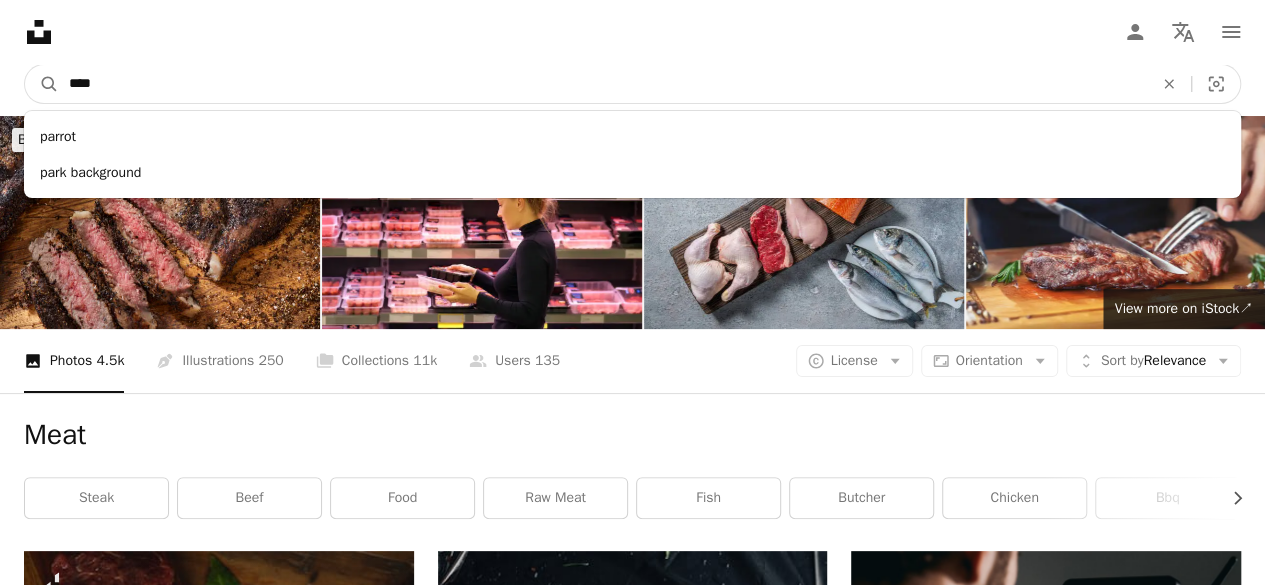 type on "*****" 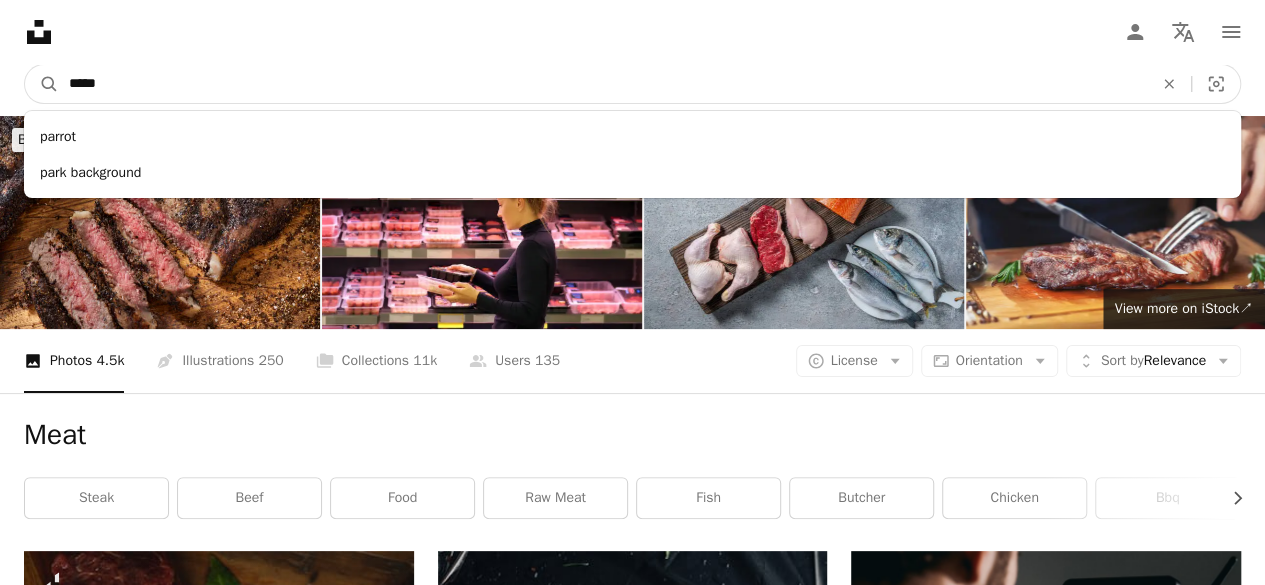 click on "A magnifying glass" at bounding box center [42, 84] 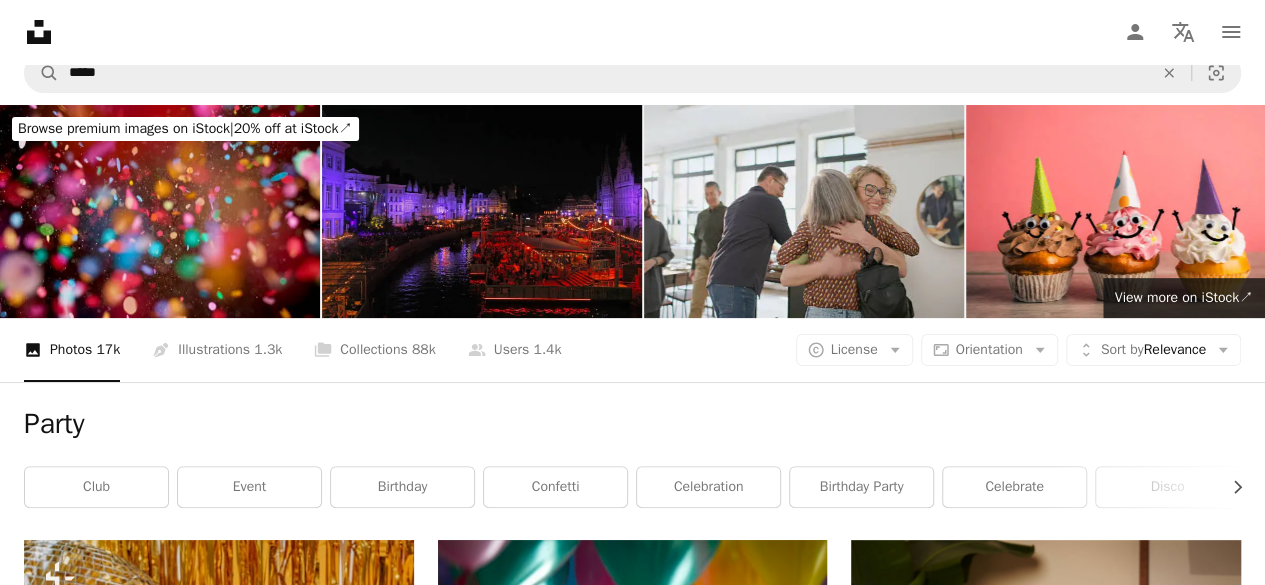 scroll, scrollTop: 0, scrollLeft: 0, axis: both 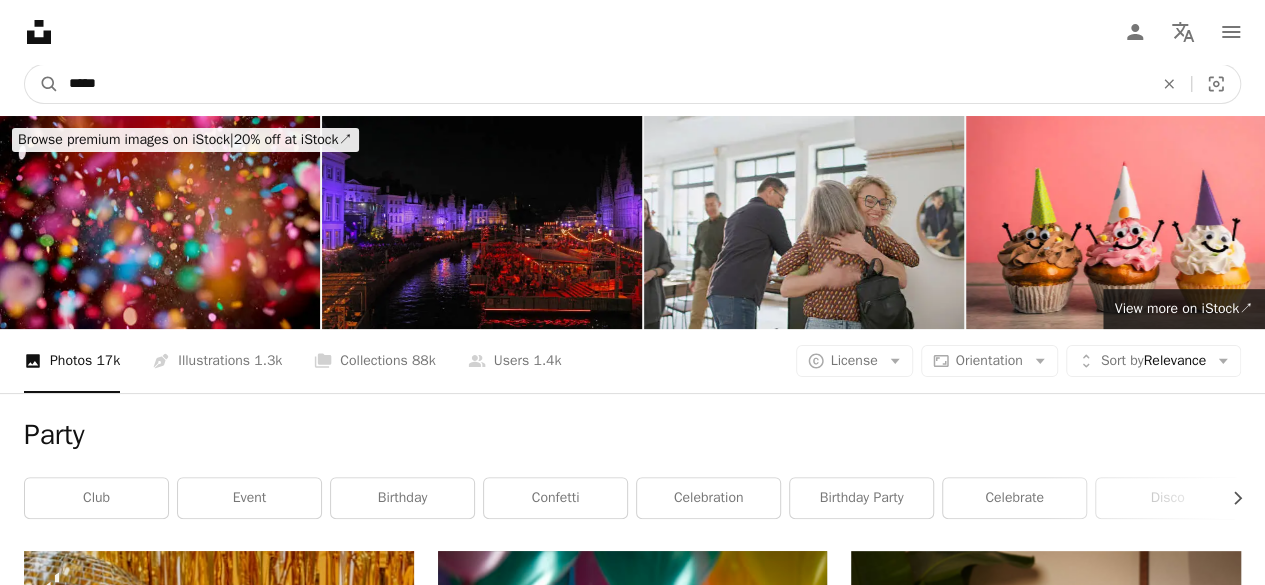 click on "*****" at bounding box center (603, 84) 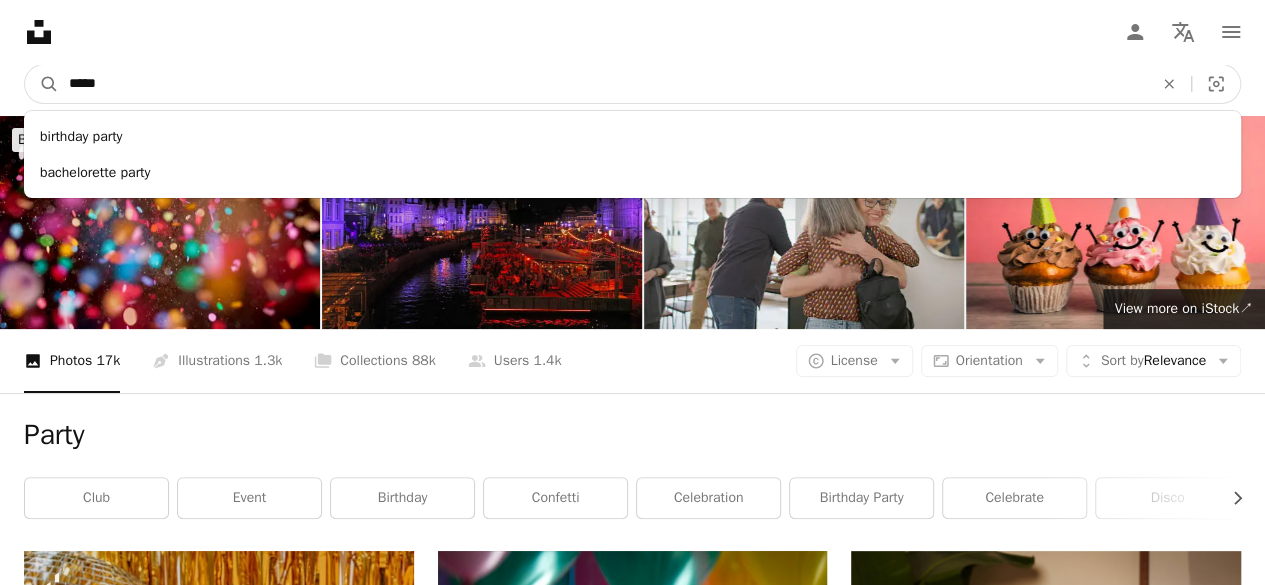 click on "*****" at bounding box center (603, 84) 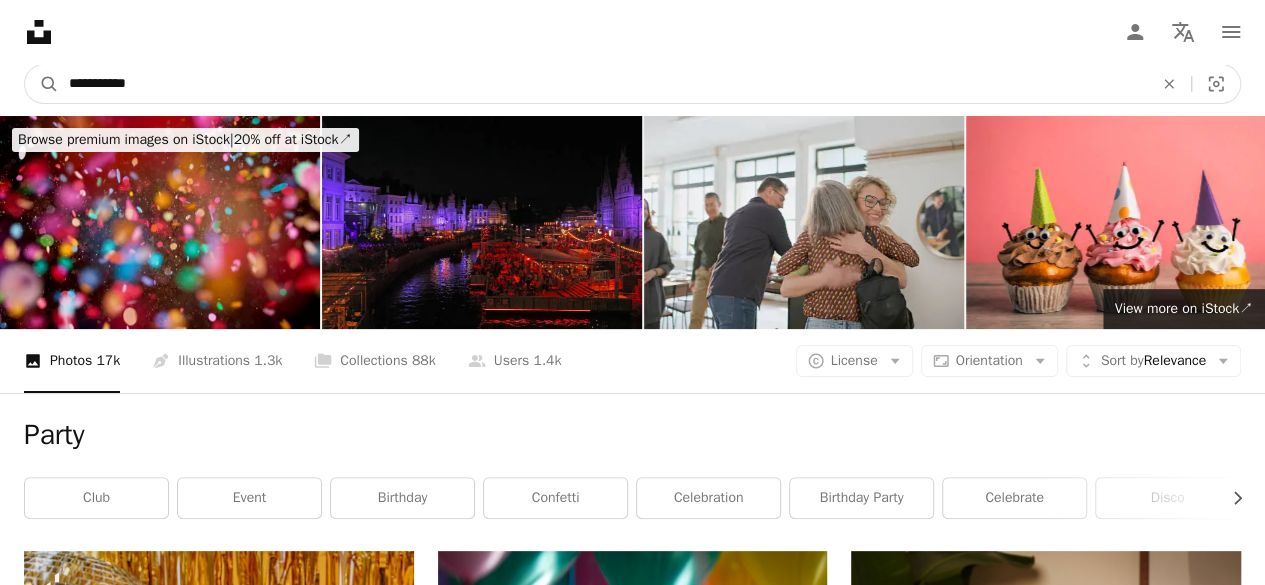 type on "**********" 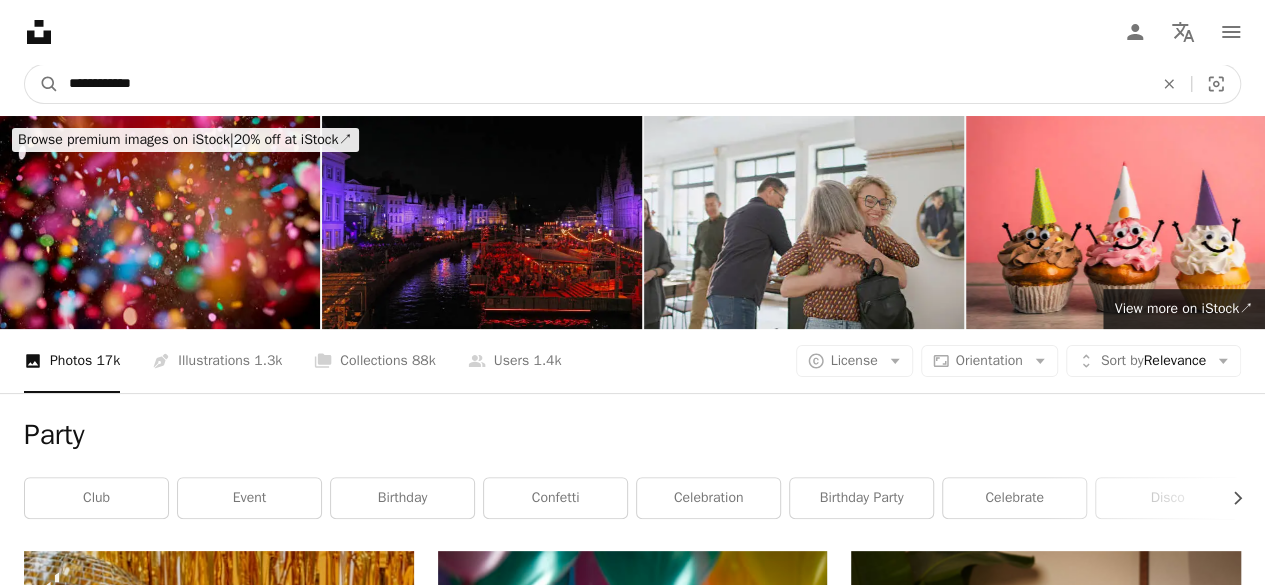click on "A magnifying glass" at bounding box center (42, 84) 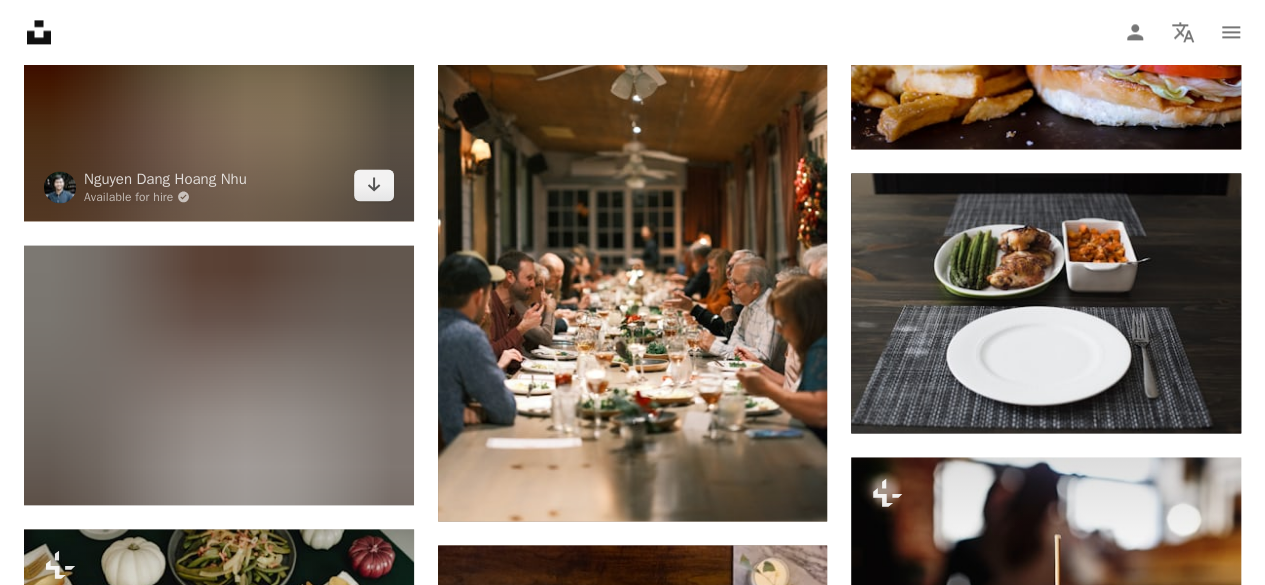 scroll, scrollTop: 1500, scrollLeft: 0, axis: vertical 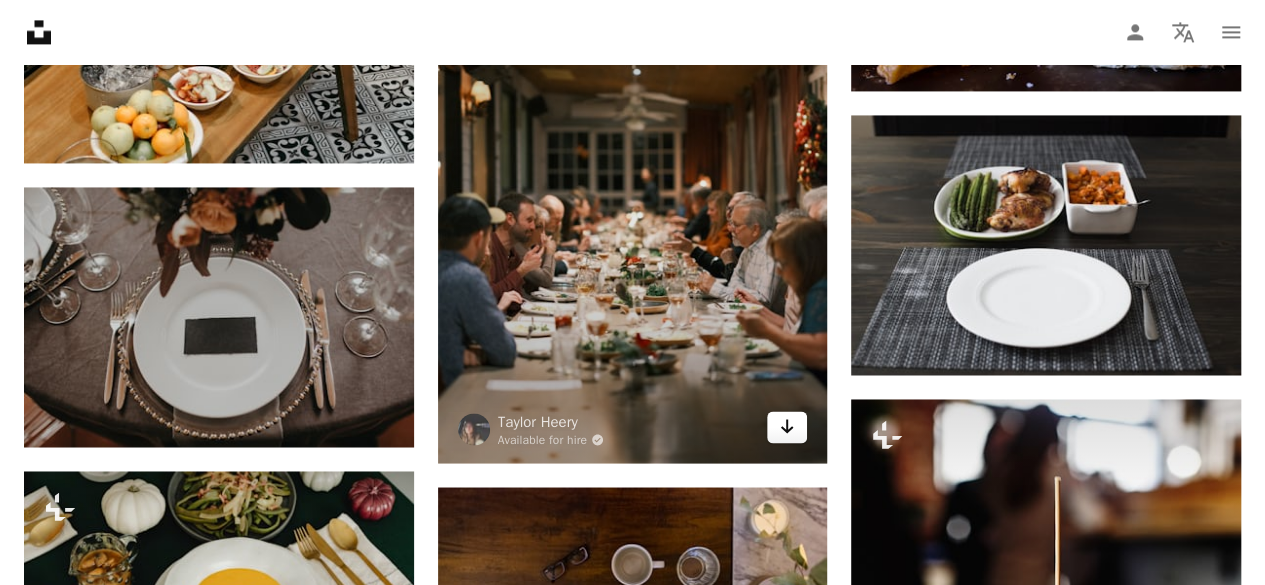 click on "Arrow pointing down" 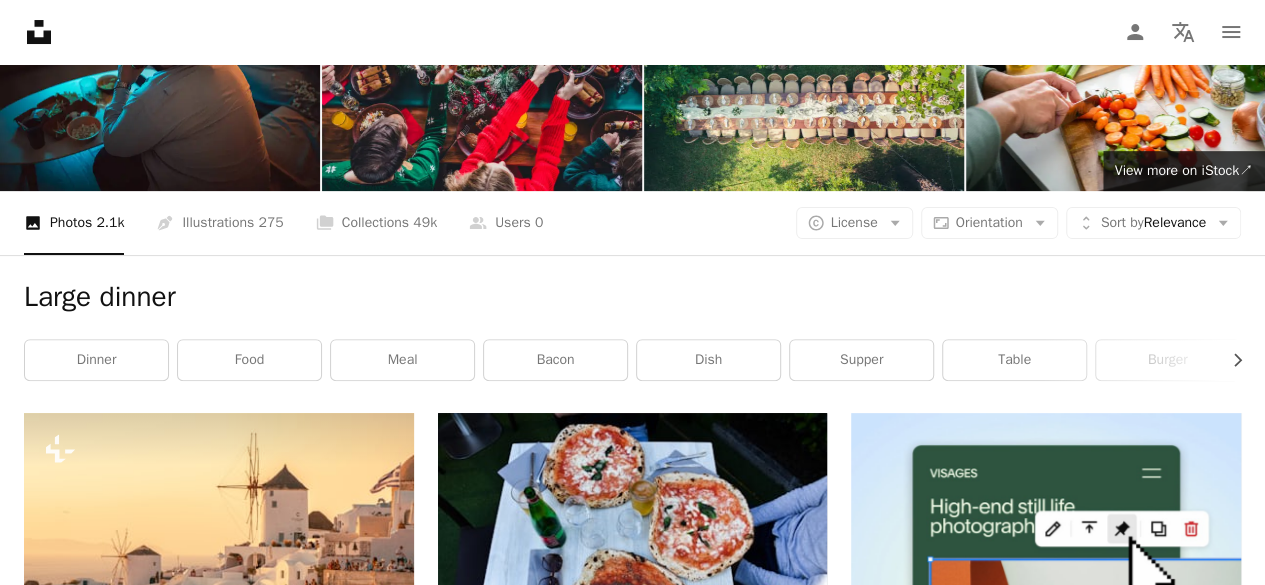 scroll, scrollTop: 0, scrollLeft: 0, axis: both 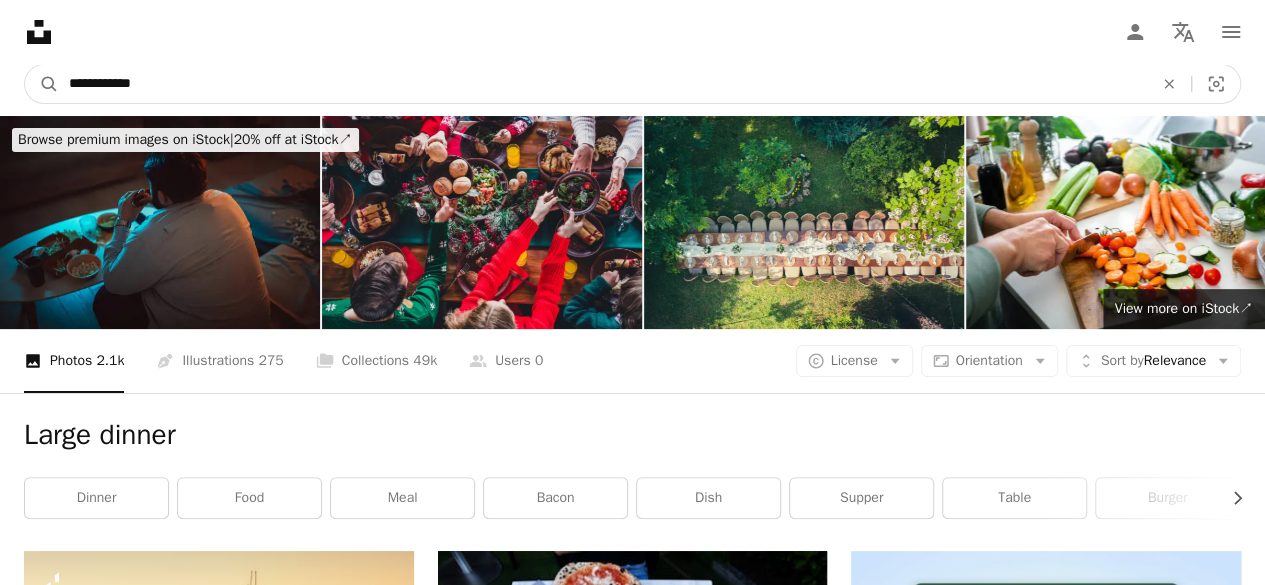click on "**********" at bounding box center (603, 84) 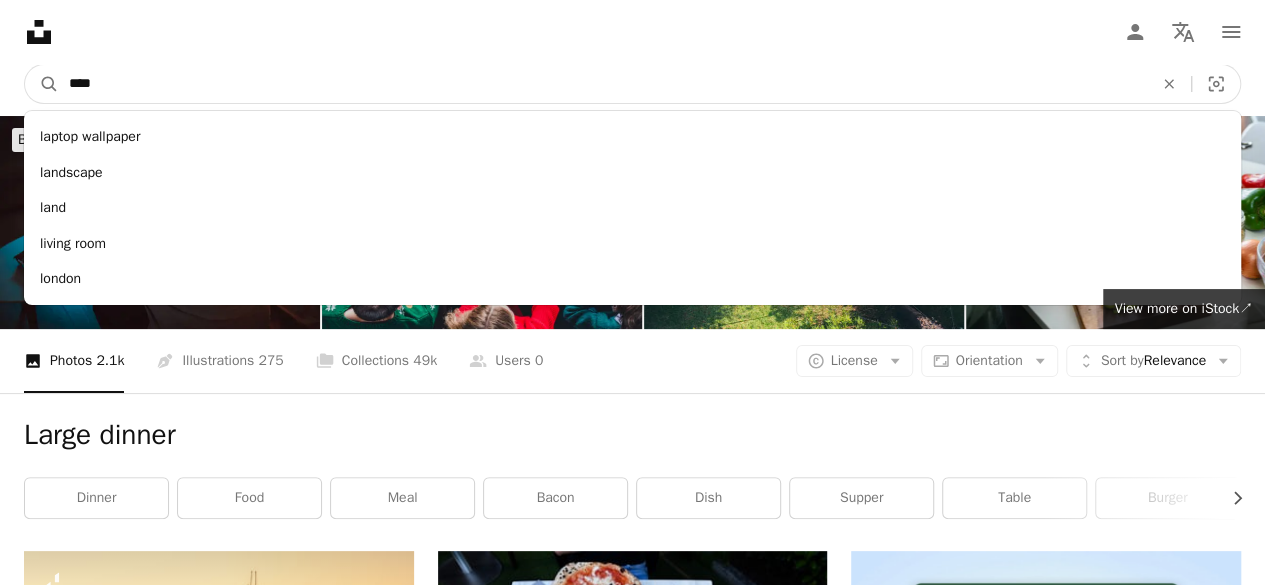 type on "*****" 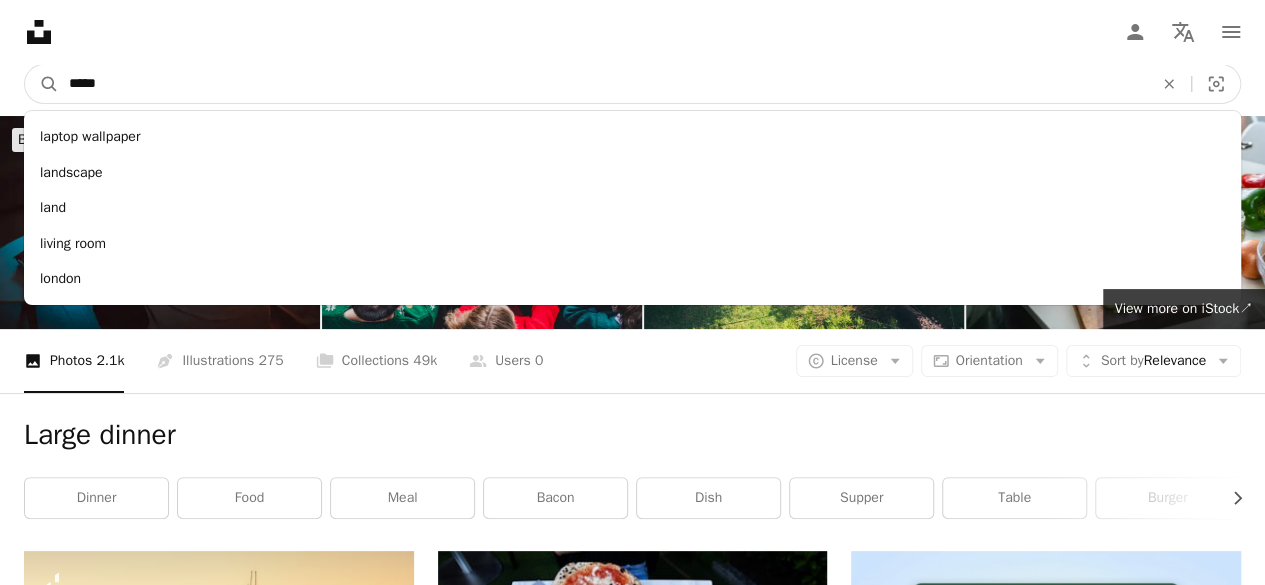 click on "A magnifying glass" at bounding box center (42, 84) 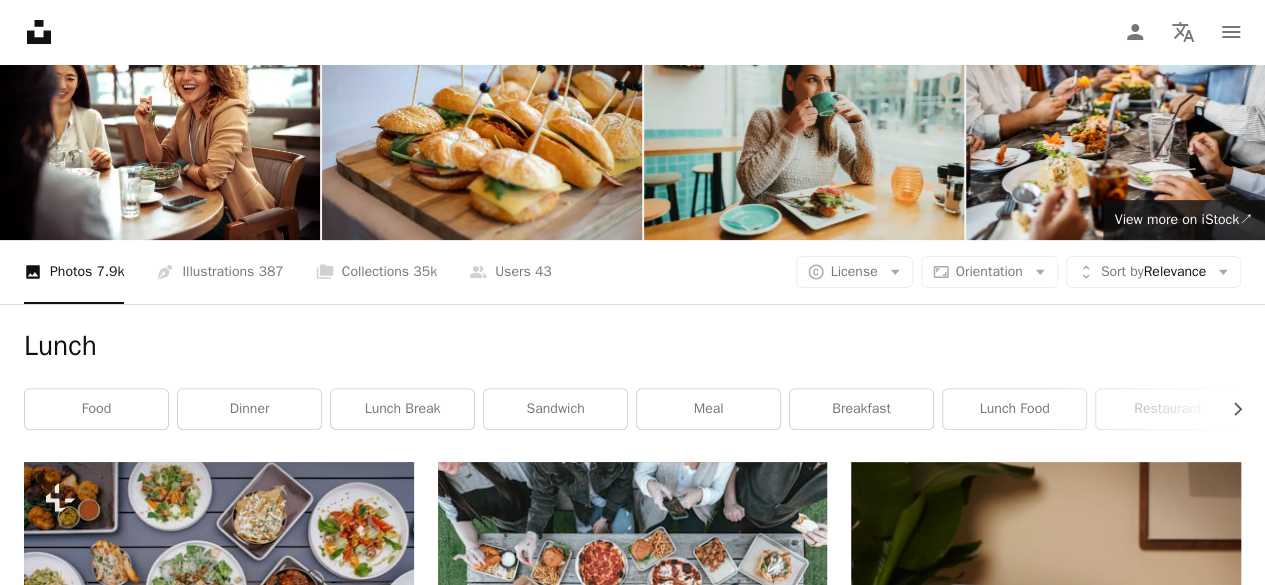 scroll, scrollTop: 0, scrollLeft: 0, axis: both 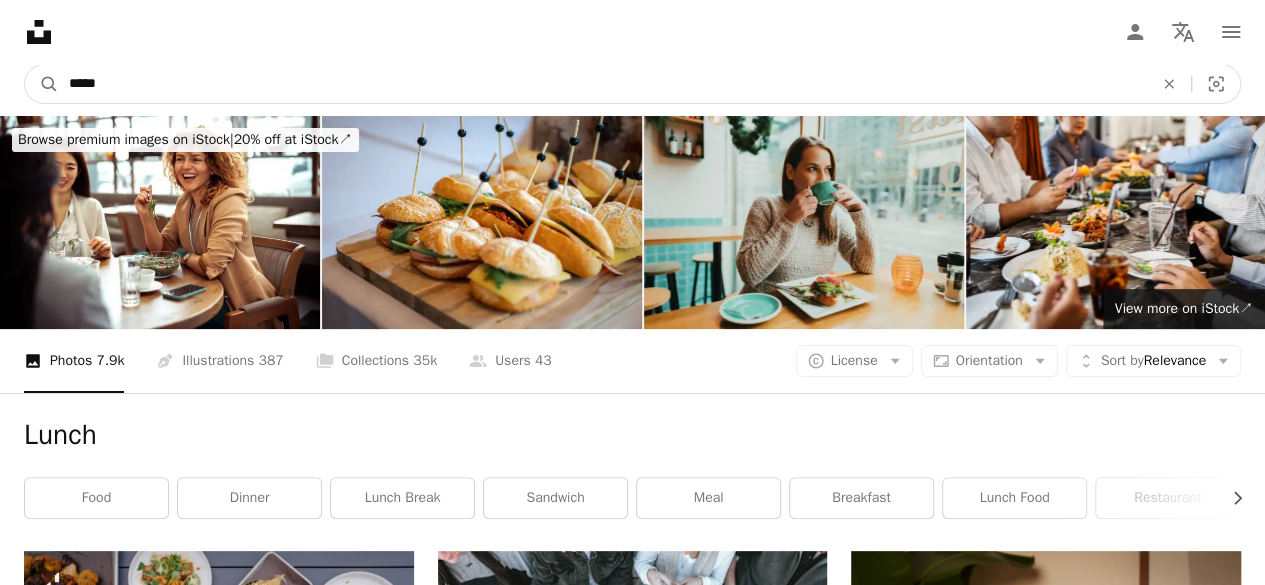 click on "*****" at bounding box center [603, 84] 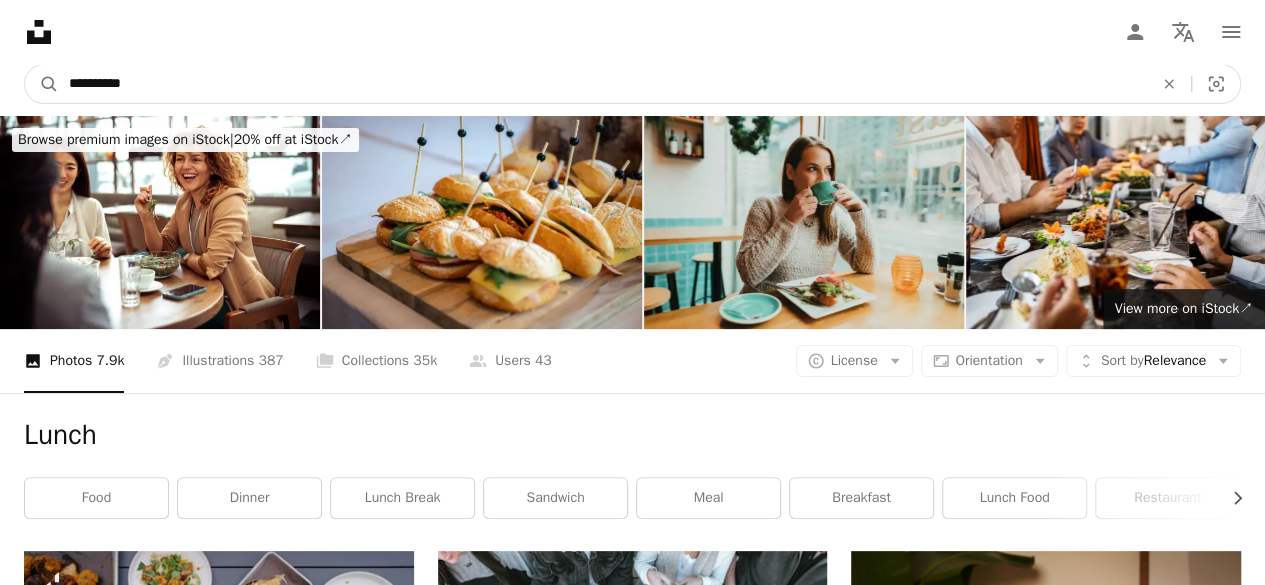 type on "**********" 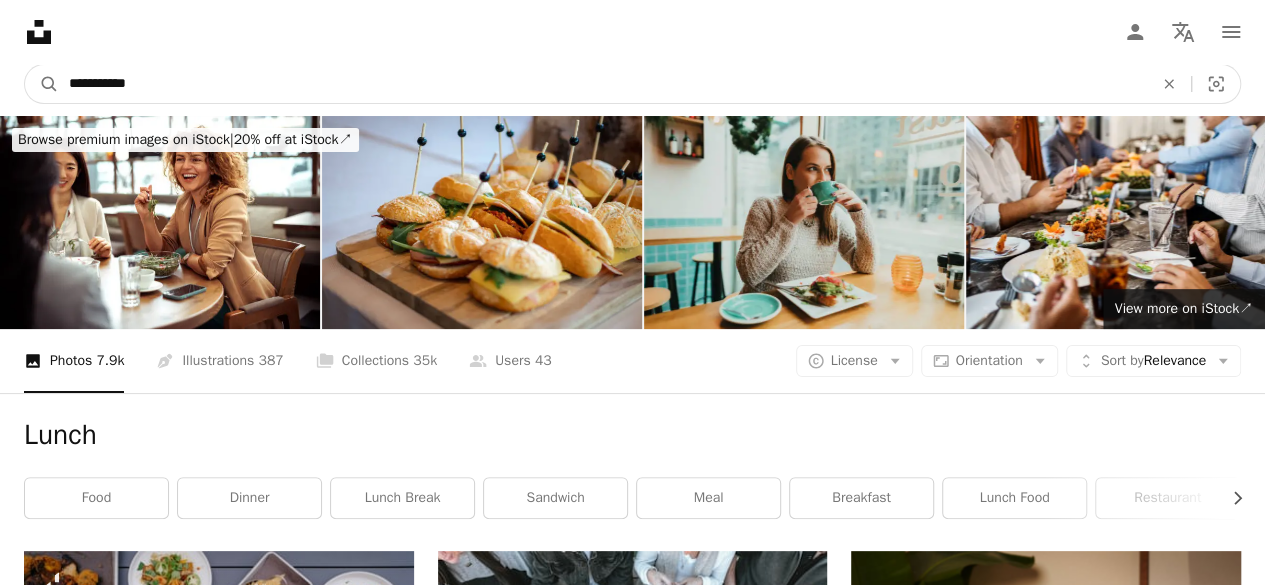 click on "A magnifying glass" at bounding box center (42, 84) 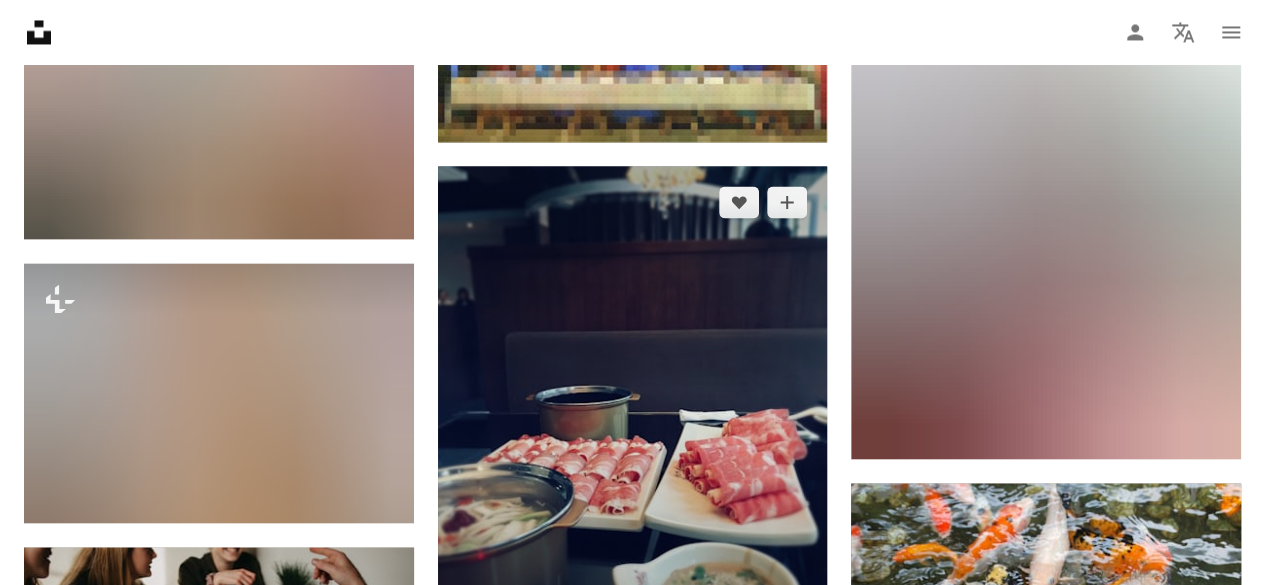 scroll, scrollTop: 1800, scrollLeft: 0, axis: vertical 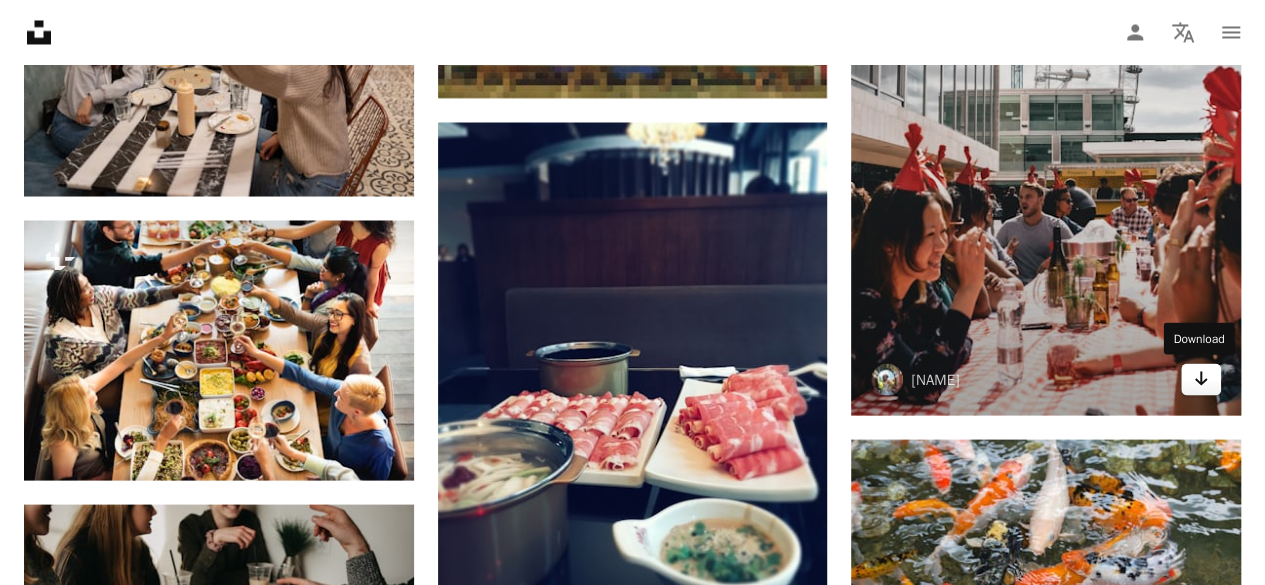 click 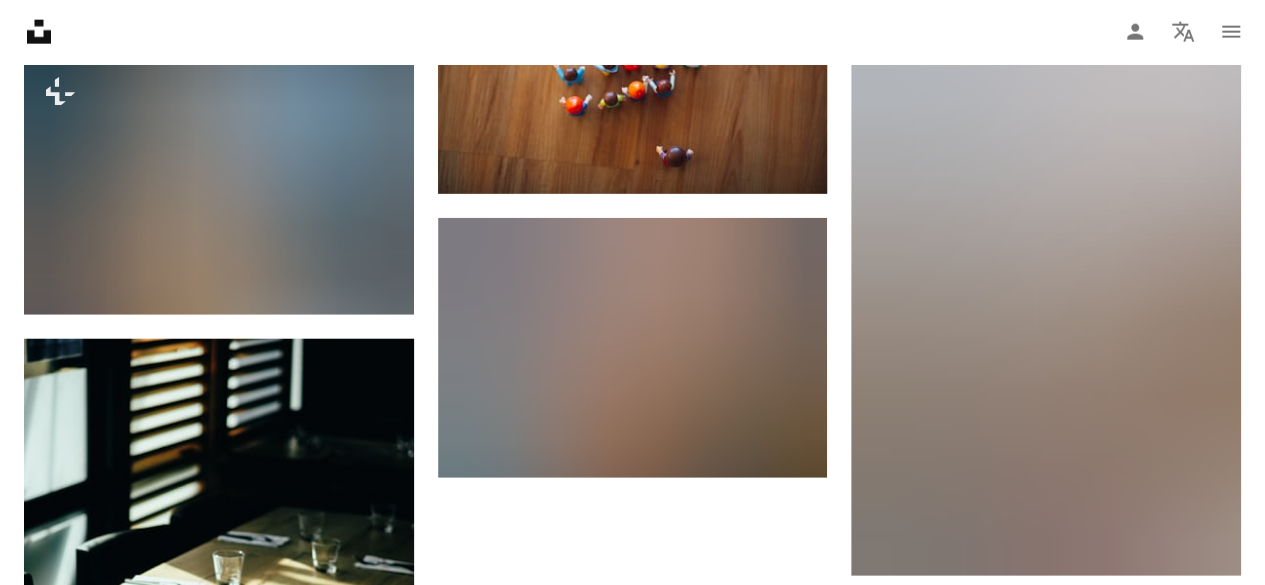 scroll, scrollTop: 2500, scrollLeft: 0, axis: vertical 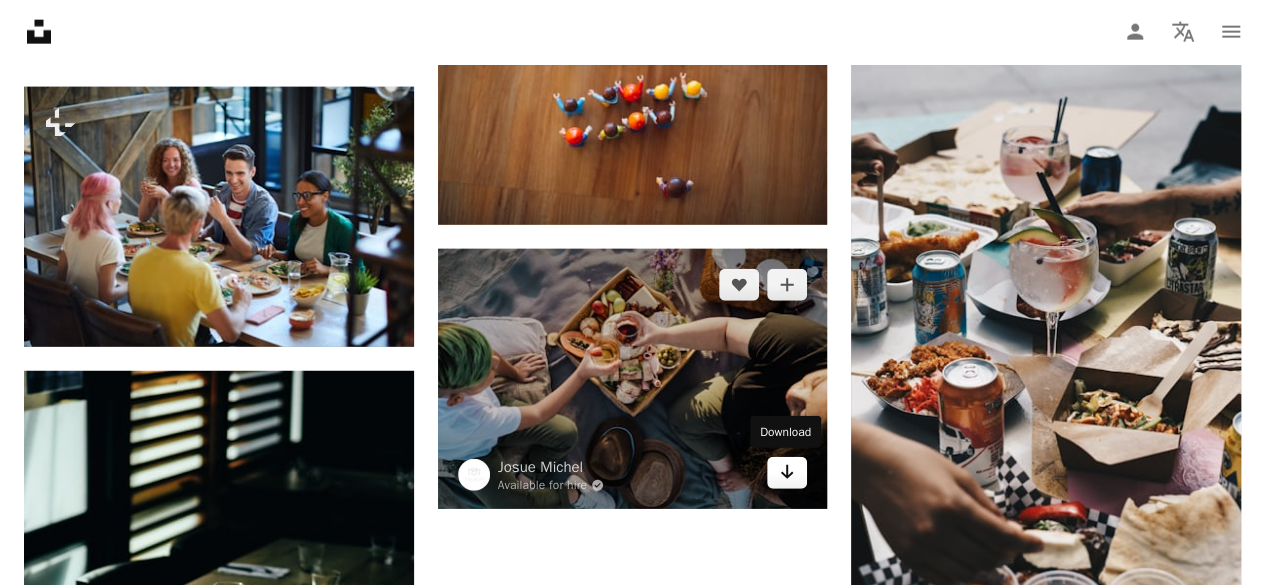 click on "Arrow pointing down" 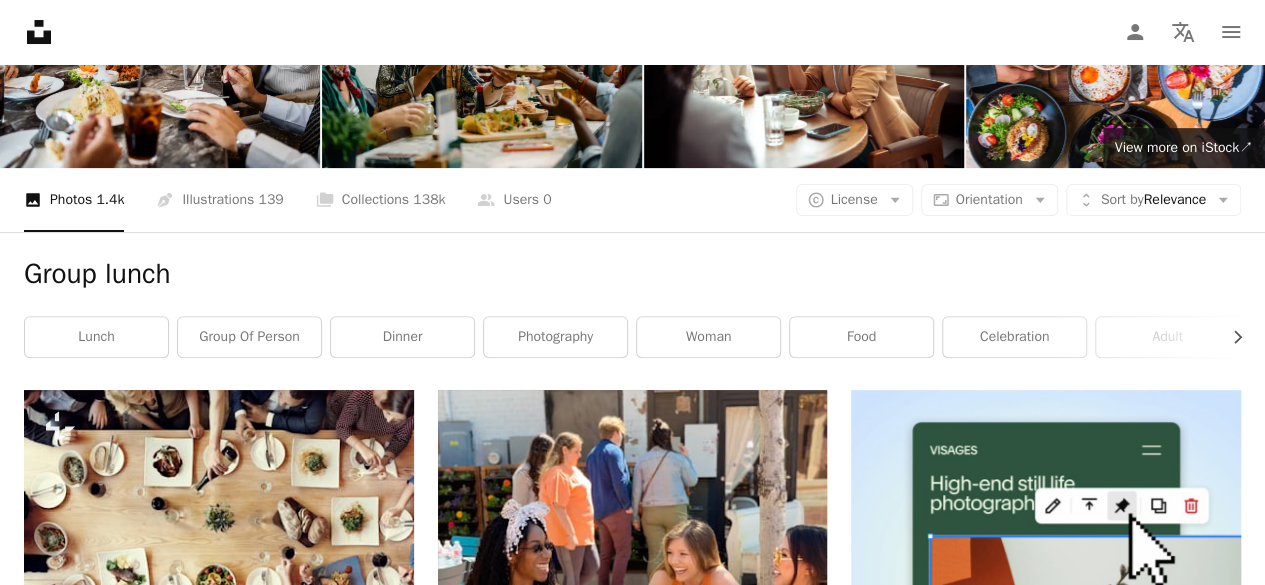 scroll, scrollTop: 0, scrollLeft: 0, axis: both 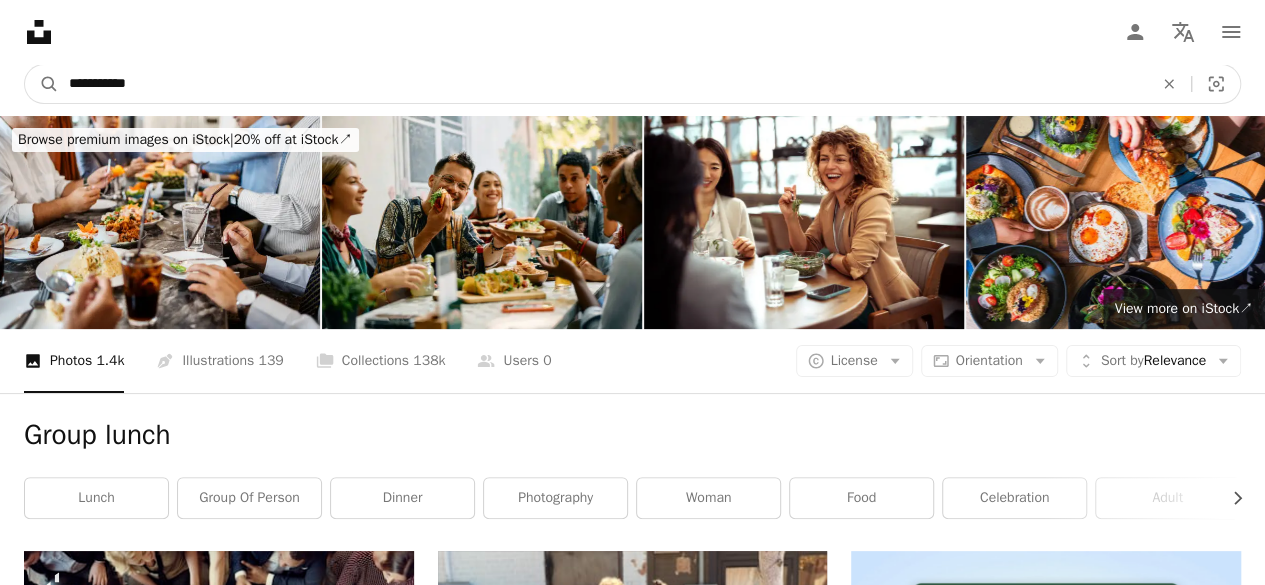 click on "**********" at bounding box center [603, 84] 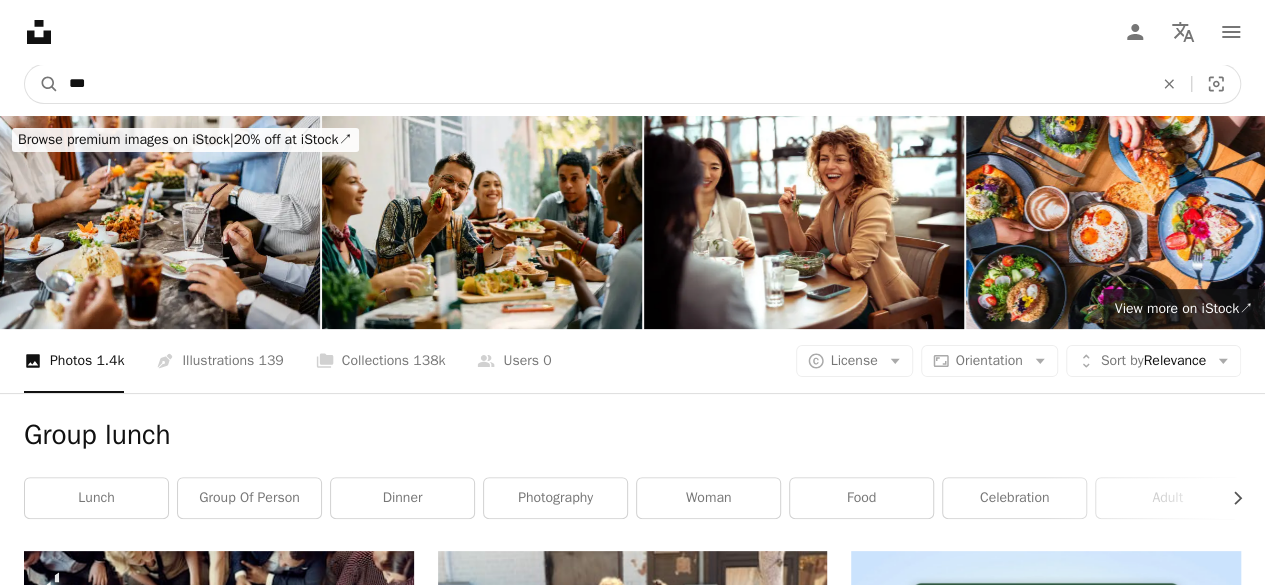 type on "***" 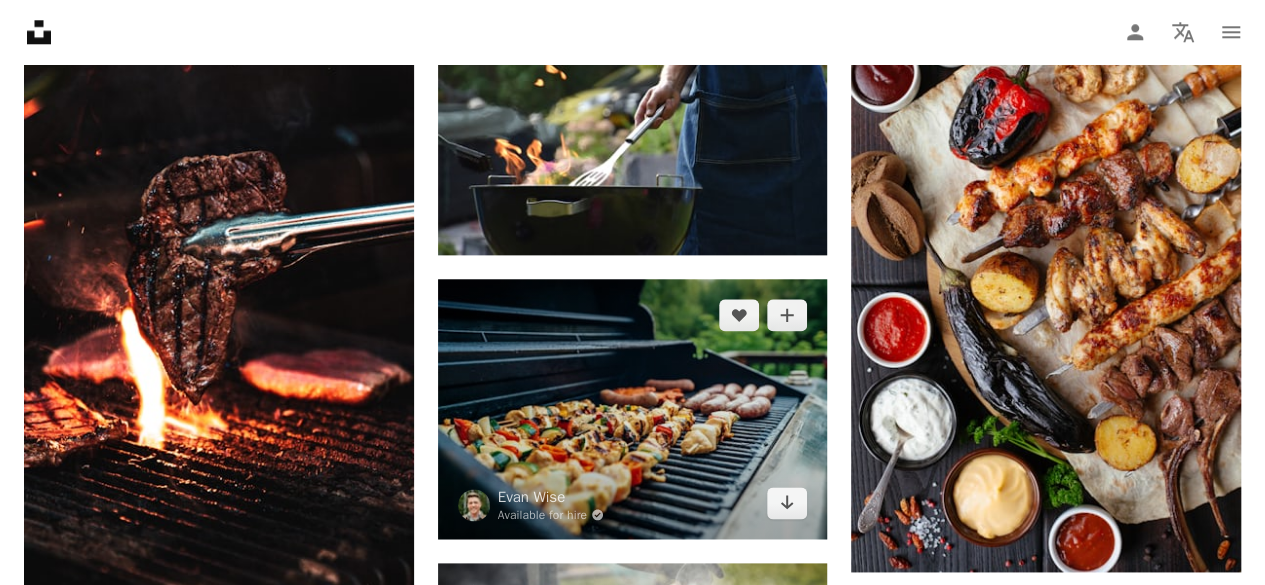 scroll, scrollTop: 1300, scrollLeft: 0, axis: vertical 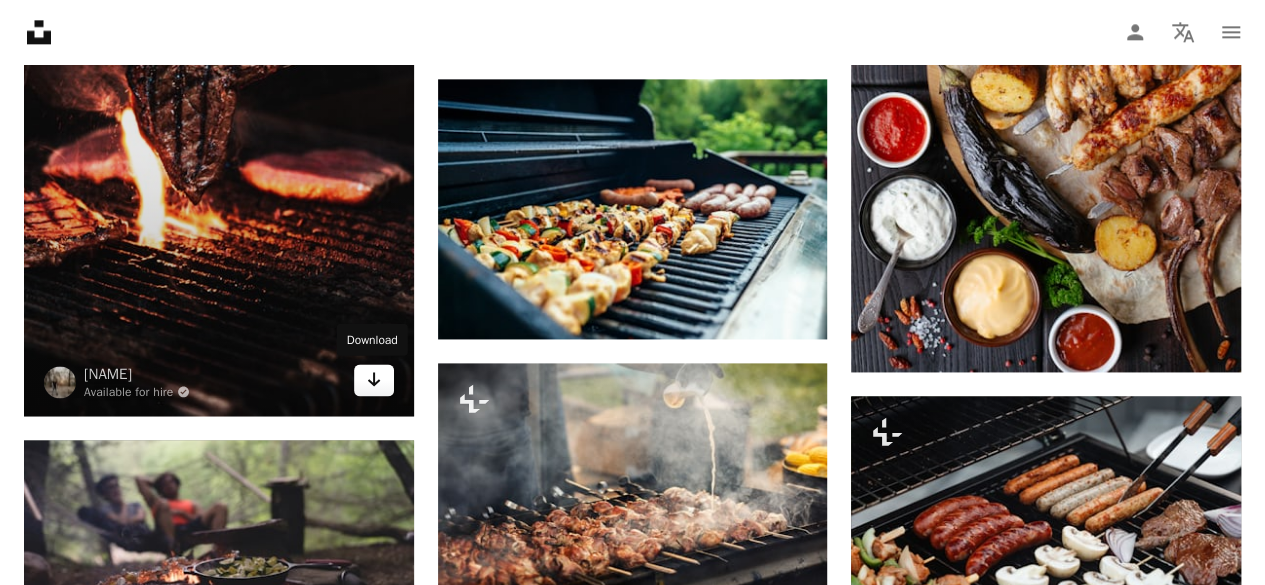 click on "Arrow pointing down" at bounding box center (374, 380) 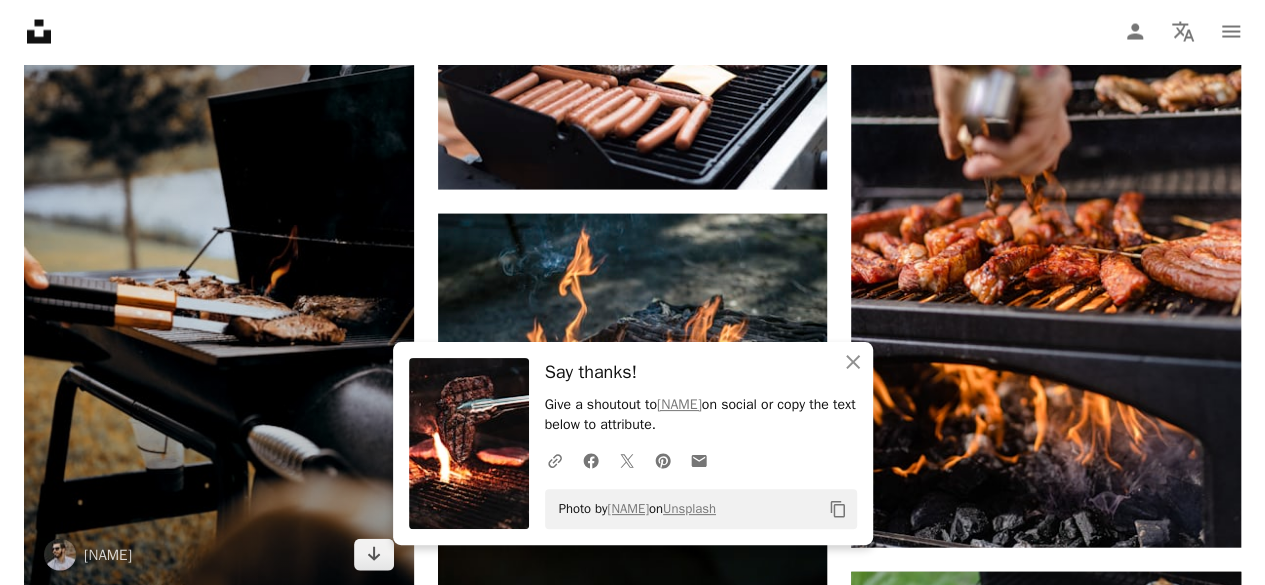 scroll, scrollTop: 2200, scrollLeft: 0, axis: vertical 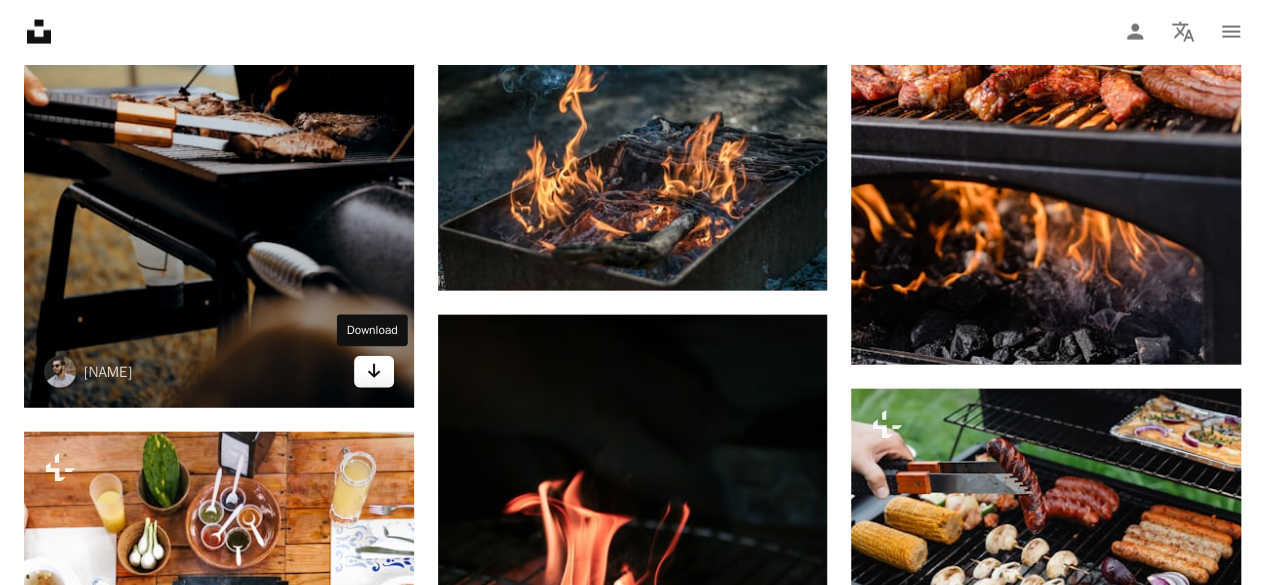 click on "Arrow pointing down" at bounding box center [374, 372] 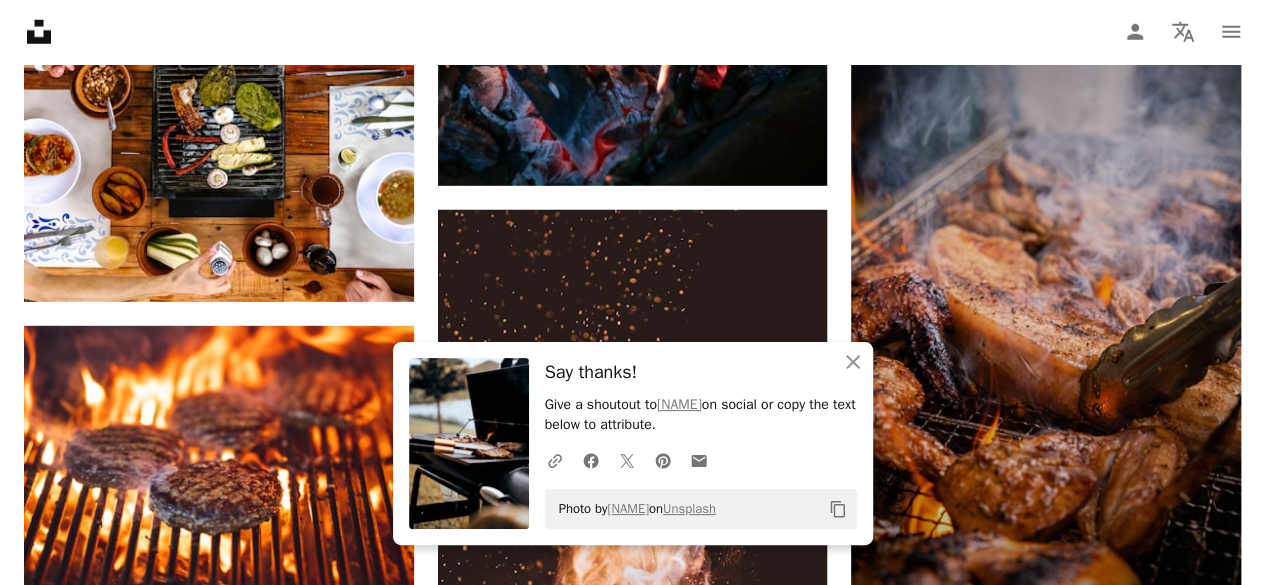 scroll, scrollTop: 3100, scrollLeft: 0, axis: vertical 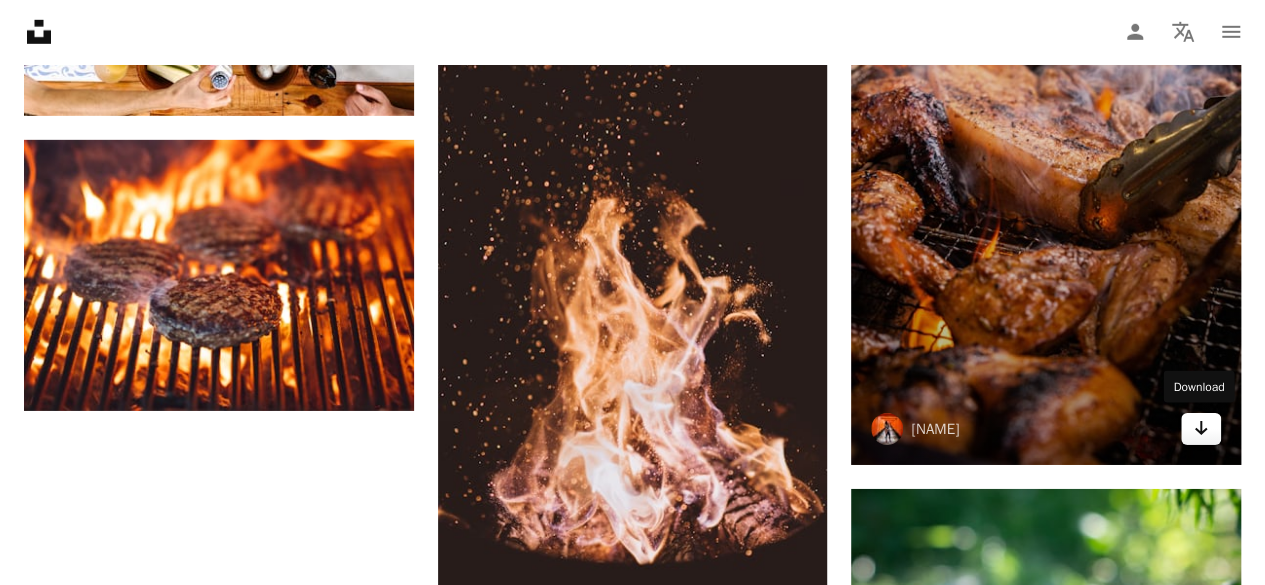 click 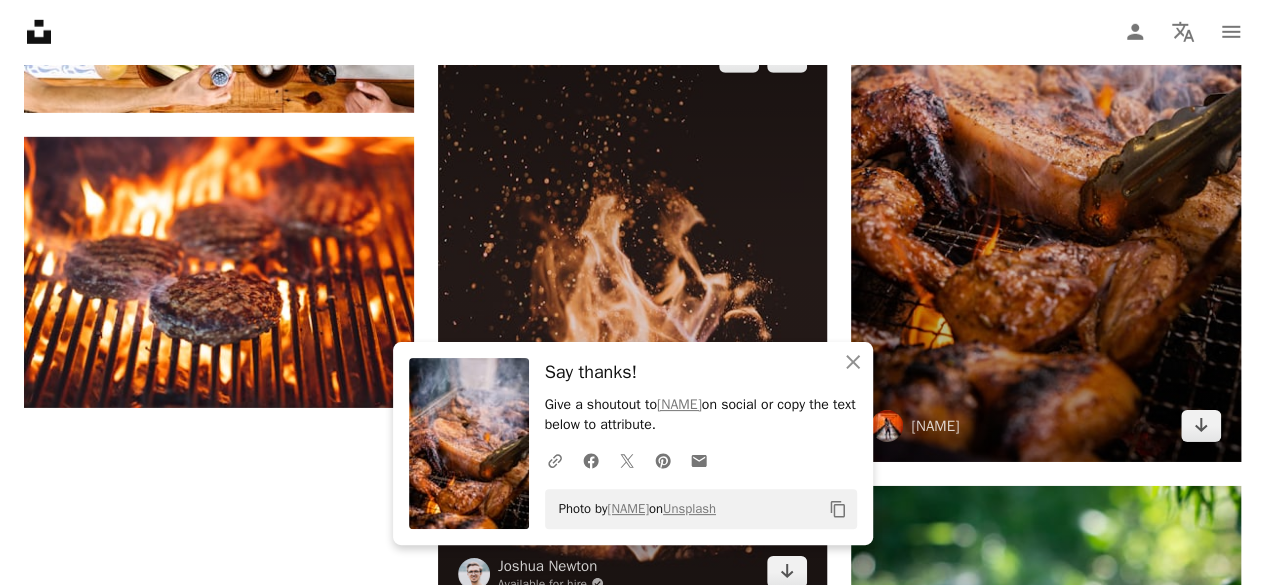 scroll, scrollTop: 3100, scrollLeft: 0, axis: vertical 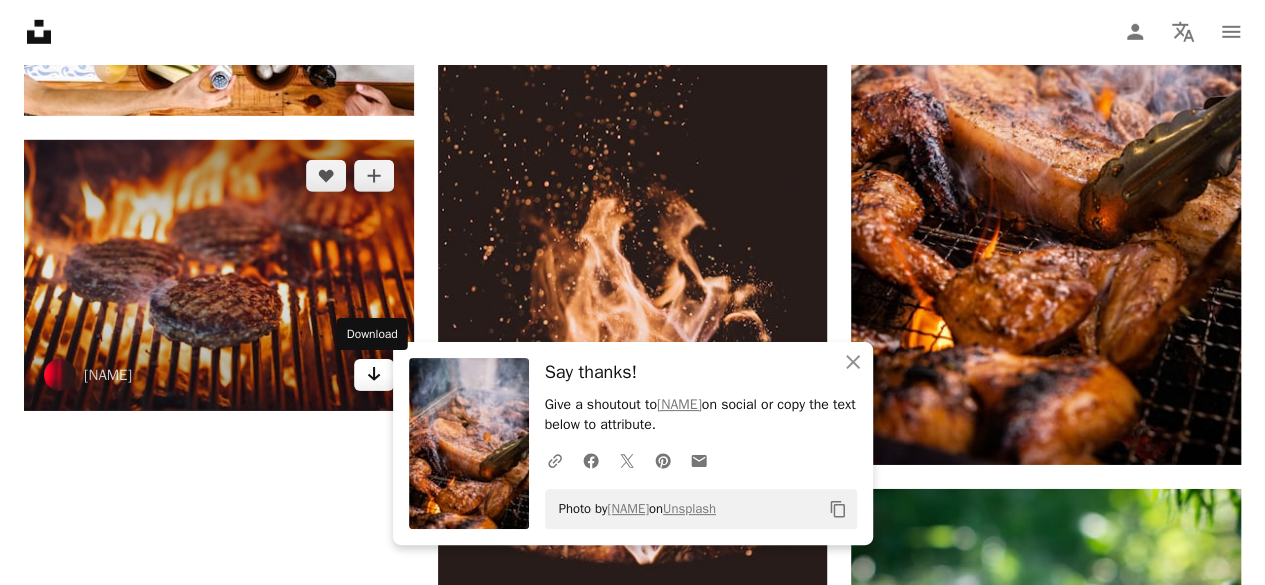 click on "Arrow pointing down" at bounding box center (374, 375) 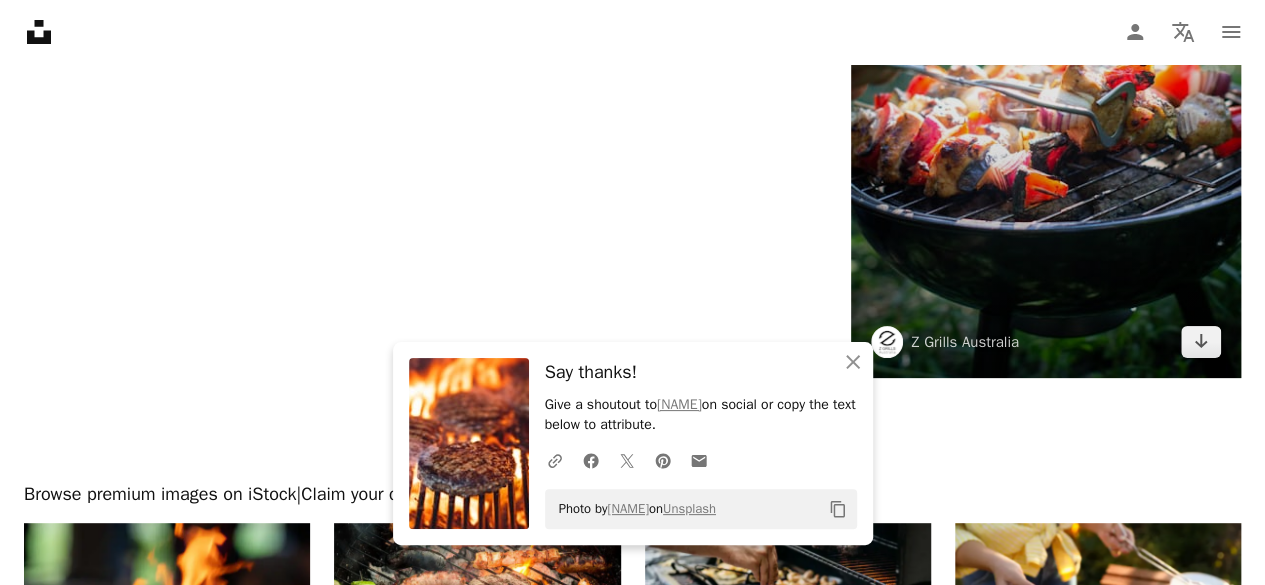 scroll, scrollTop: 3800, scrollLeft: 0, axis: vertical 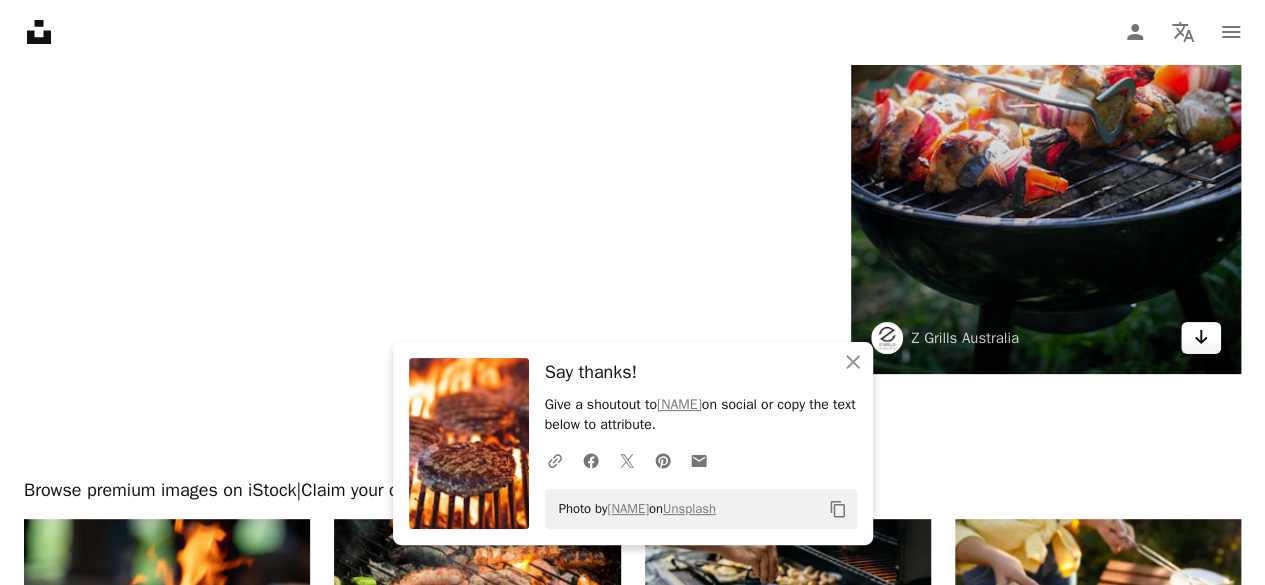 click on "Arrow pointing down" 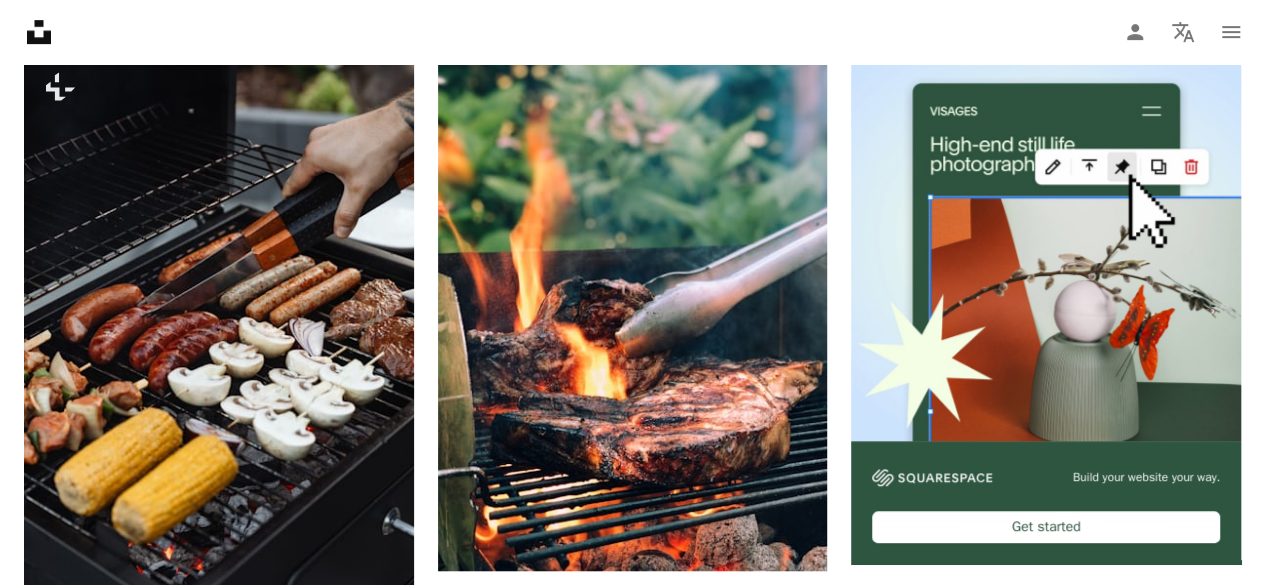 scroll, scrollTop: 0, scrollLeft: 0, axis: both 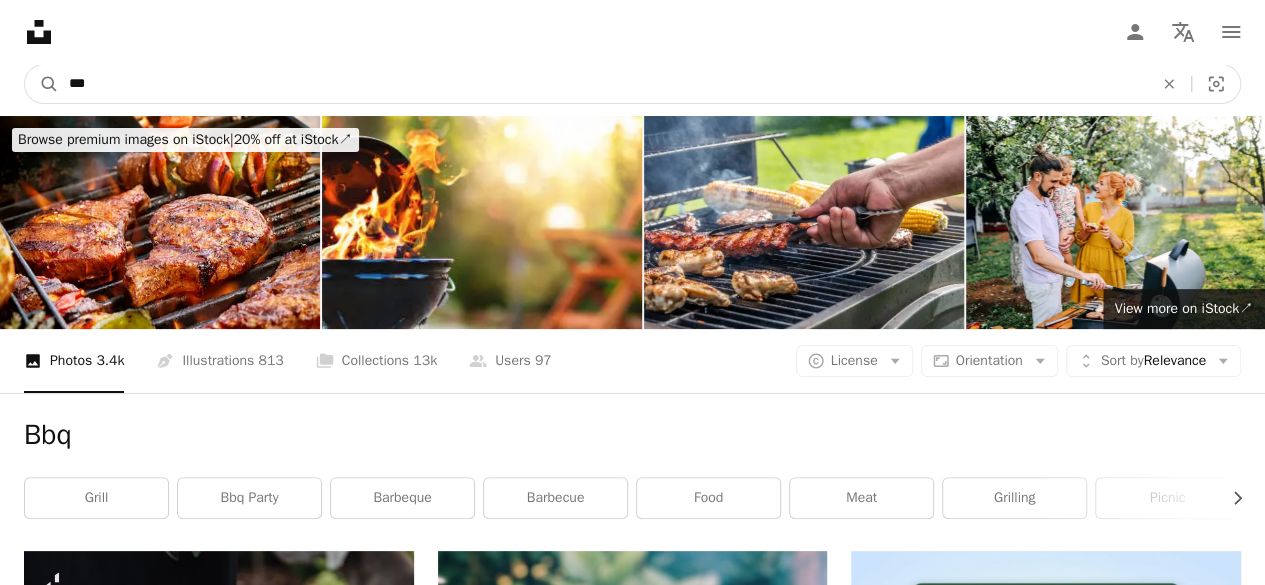 click on "***" at bounding box center (603, 84) 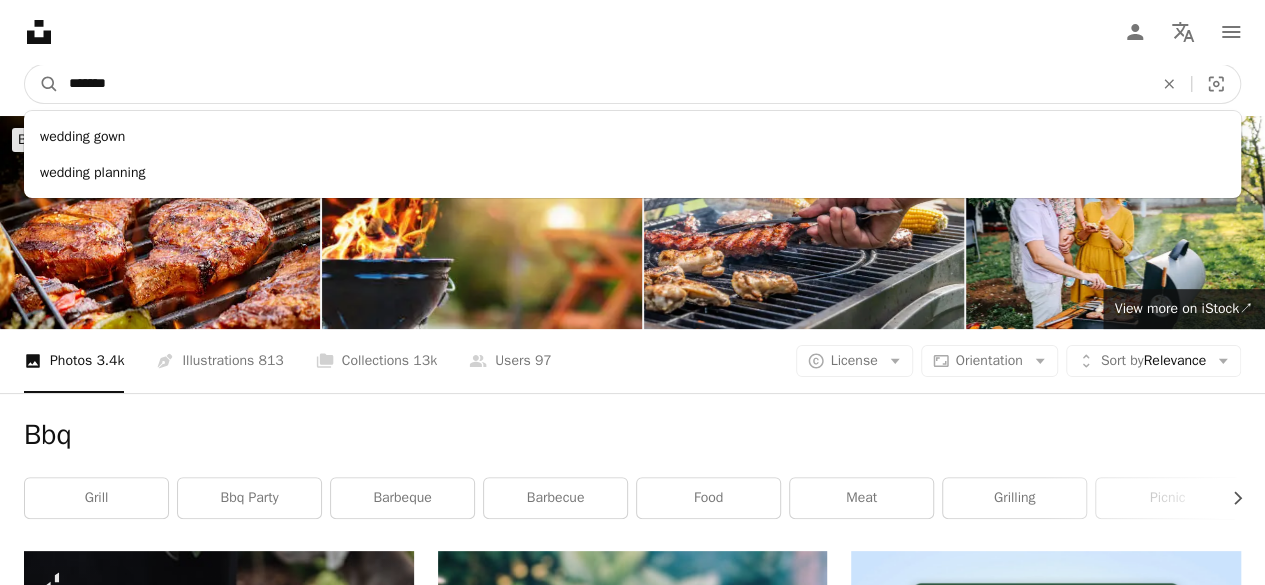 type on "*******" 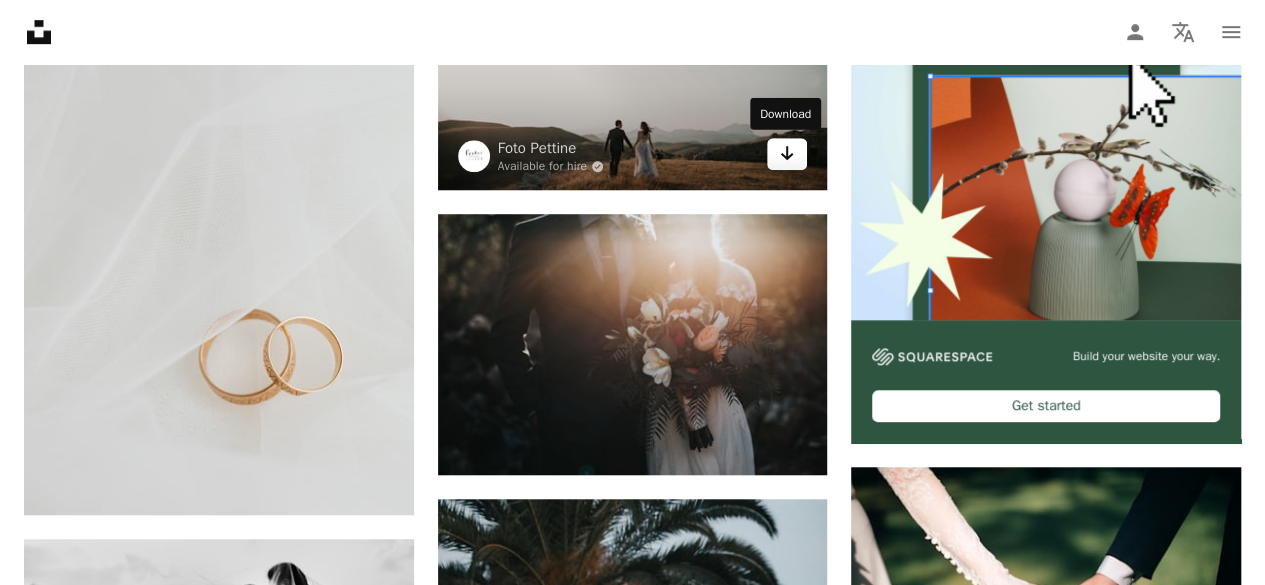 scroll, scrollTop: 800, scrollLeft: 0, axis: vertical 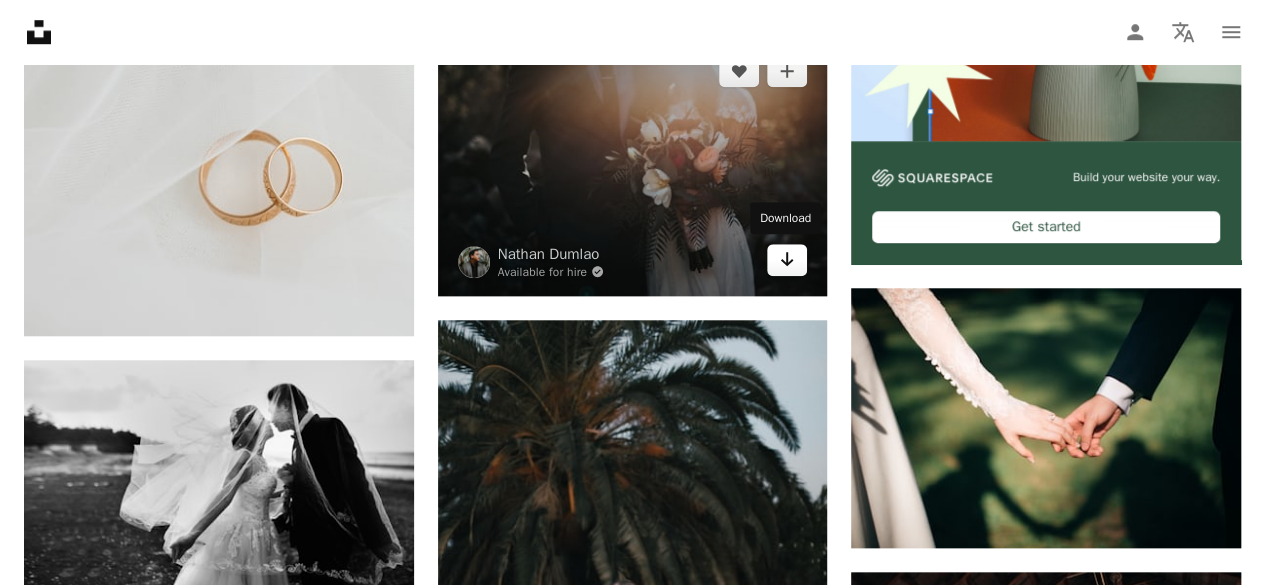 click on "Arrow pointing down" 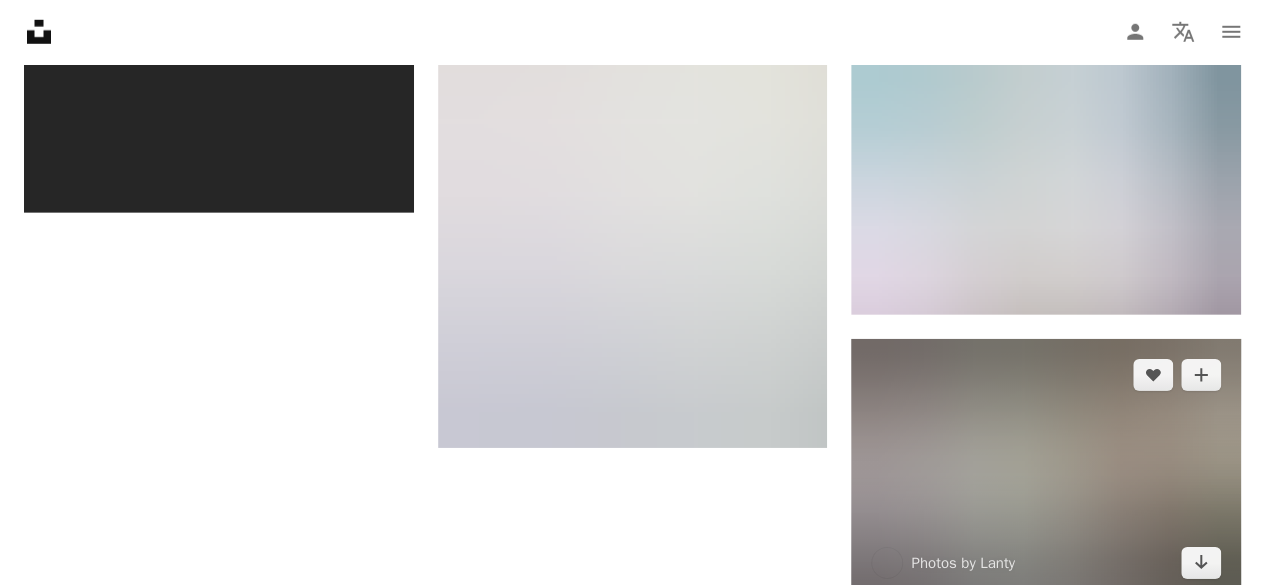 scroll, scrollTop: 3200, scrollLeft: 0, axis: vertical 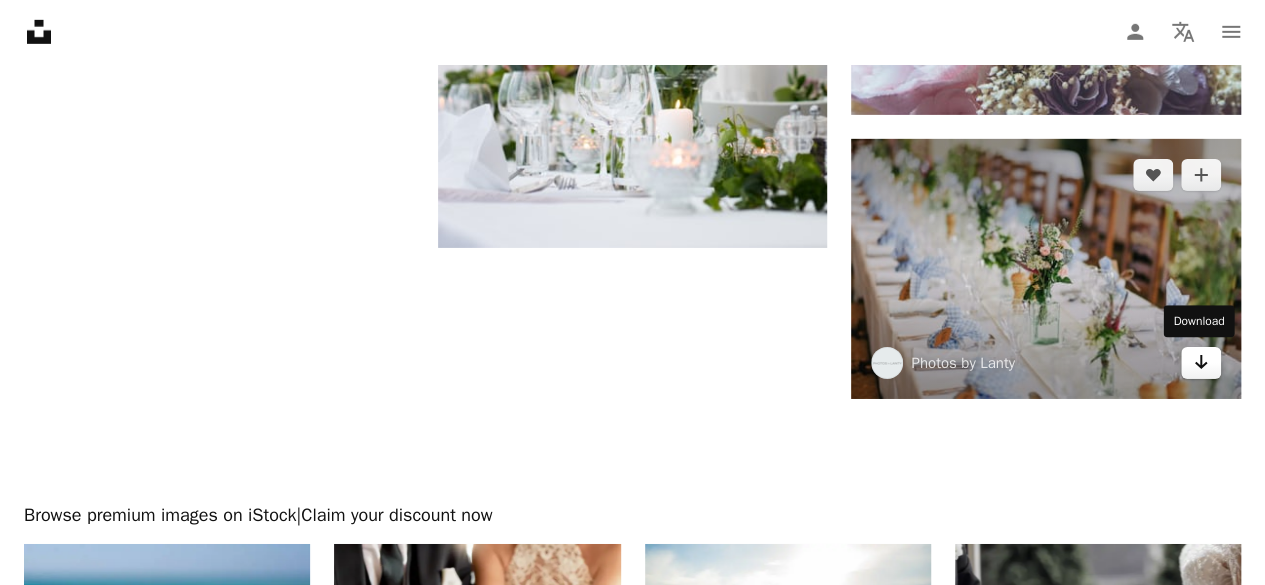 click on "Arrow pointing down" 